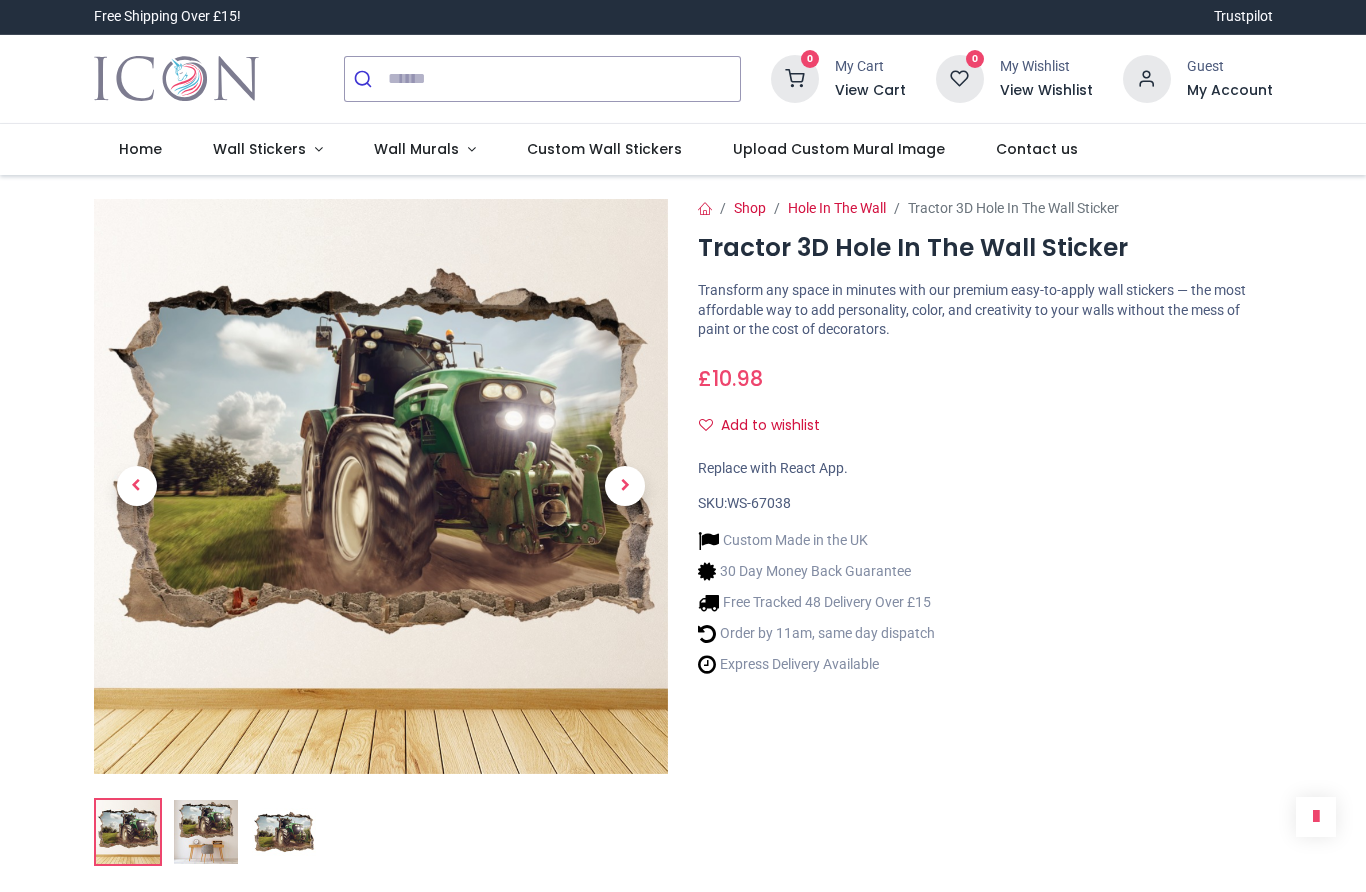 scroll, scrollTop: 0, scrollLeft: 0, axis: both 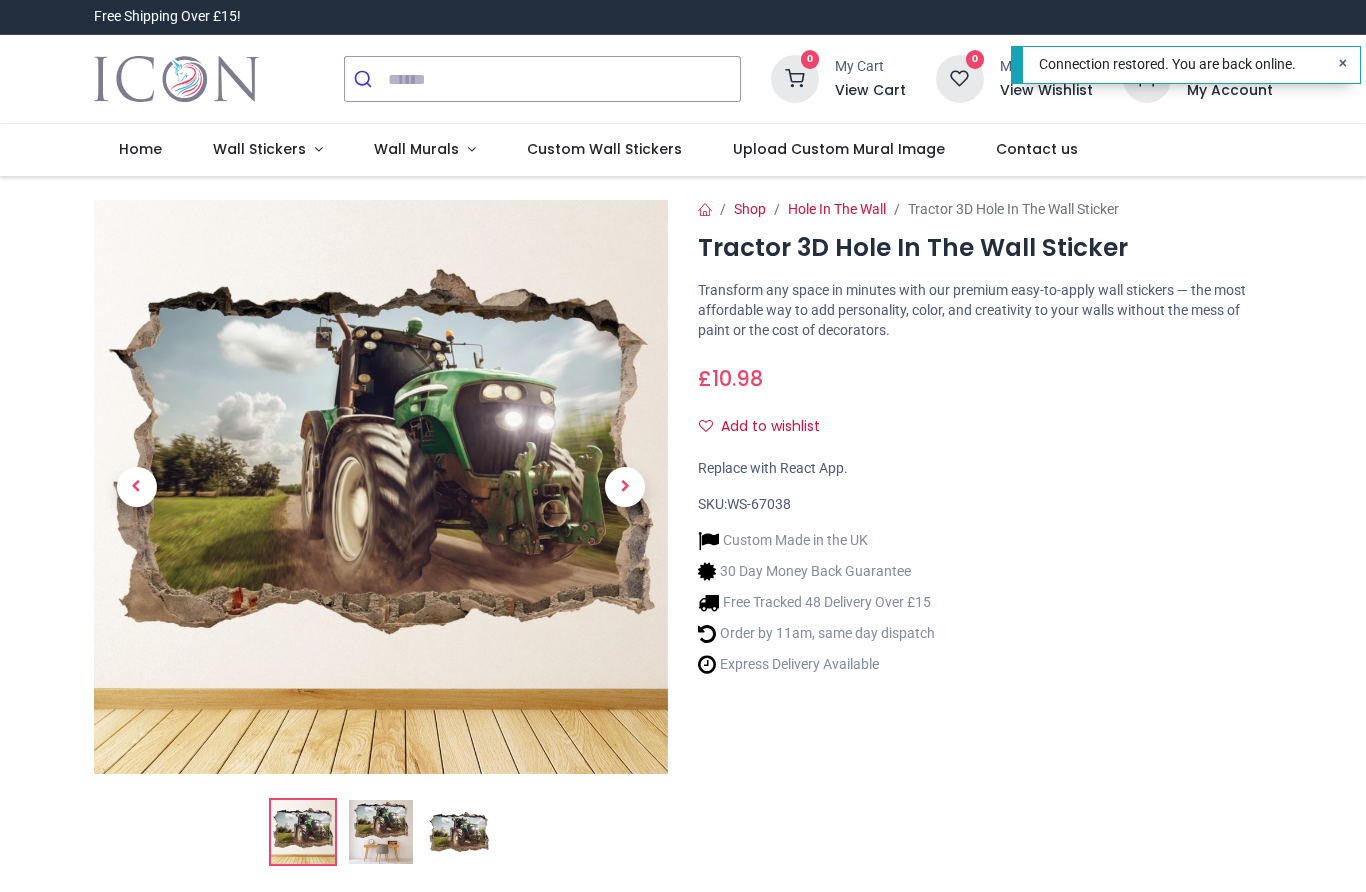 click at bounding box center [625, 487] 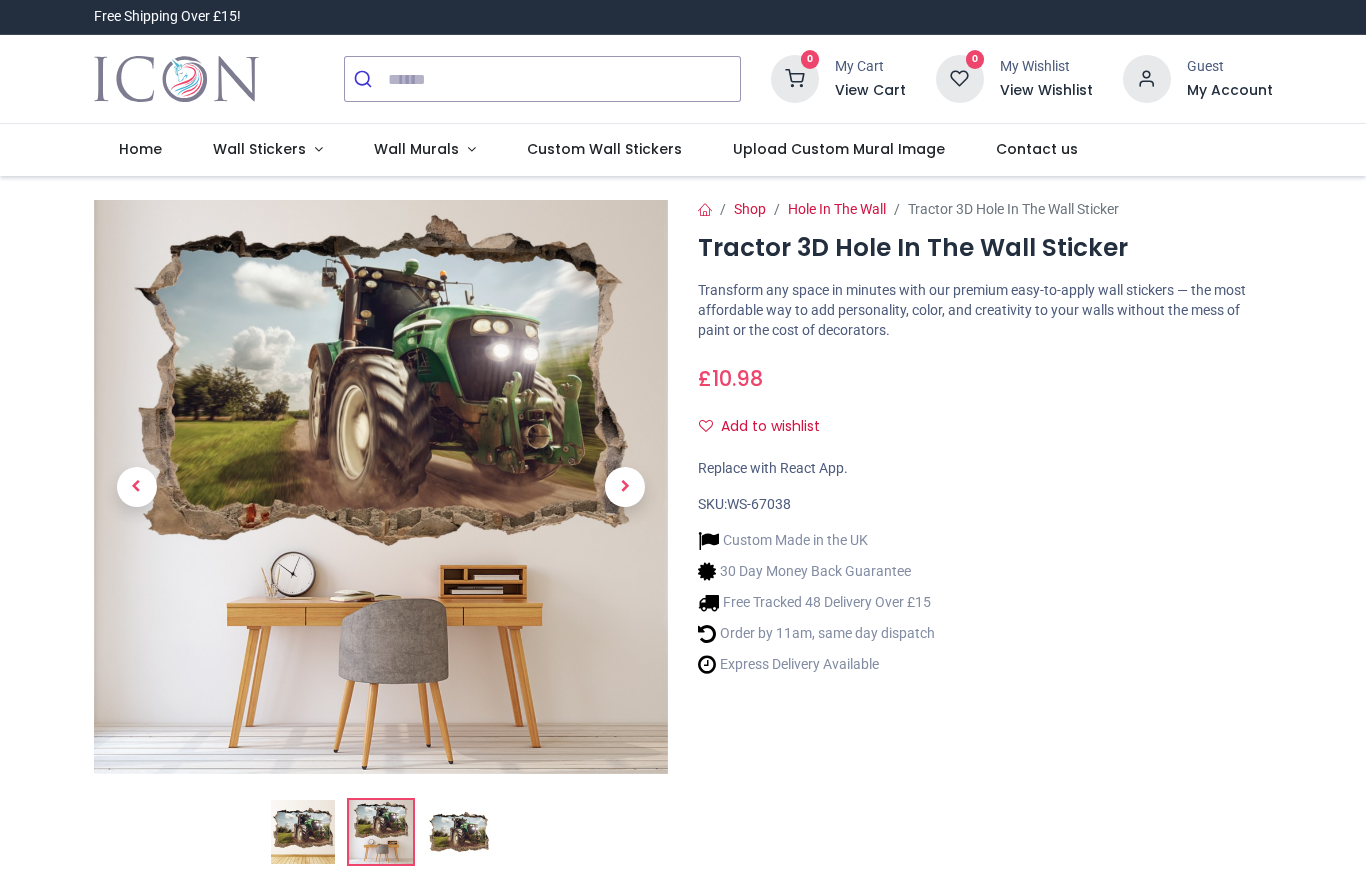 click at bounding box center [625, 487] 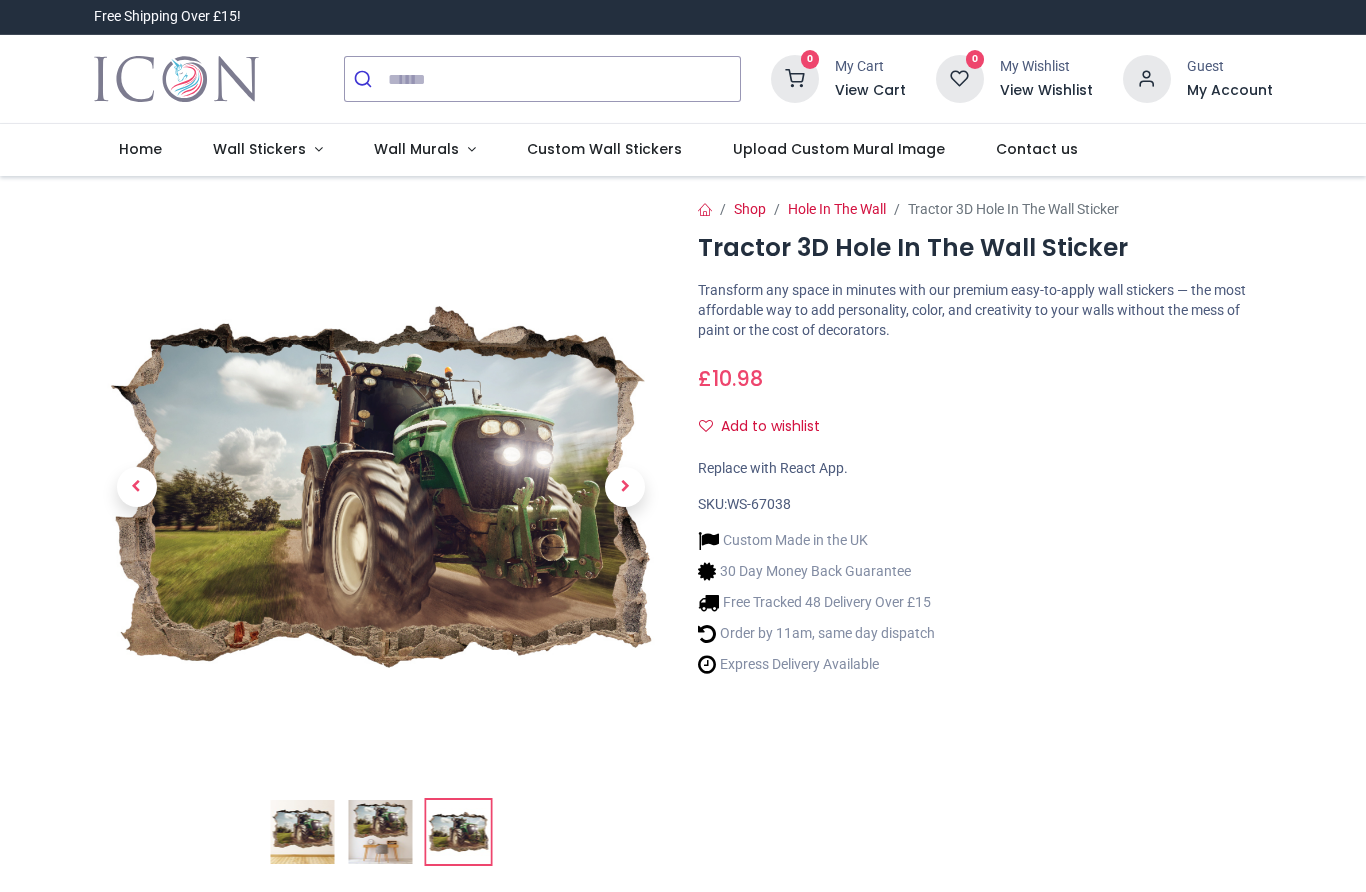 scroll, scrollTop: 0, scrollLeft: 0, axis: both 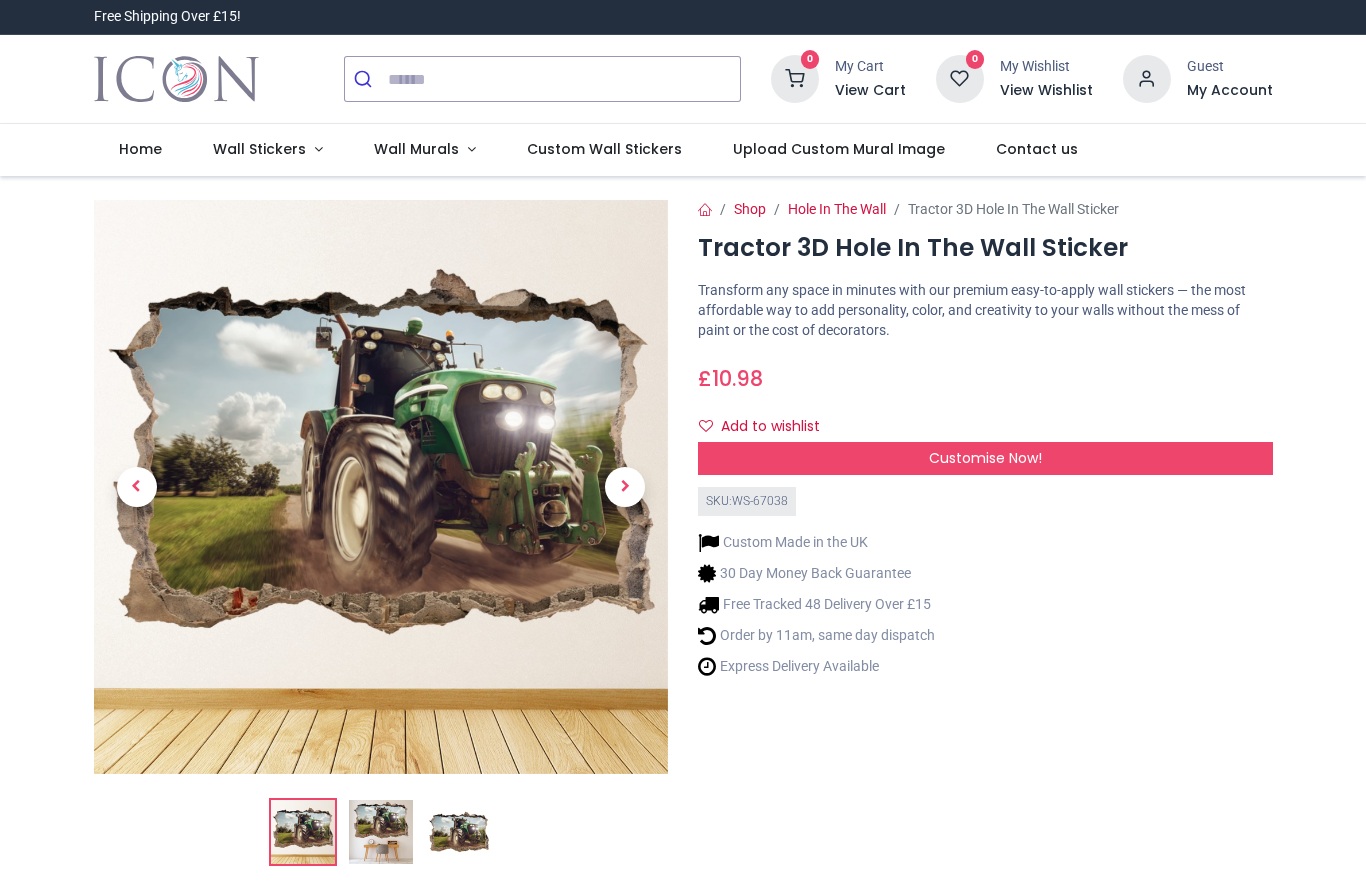 click on "Wall Stickers" at bounding box center [259, 149] 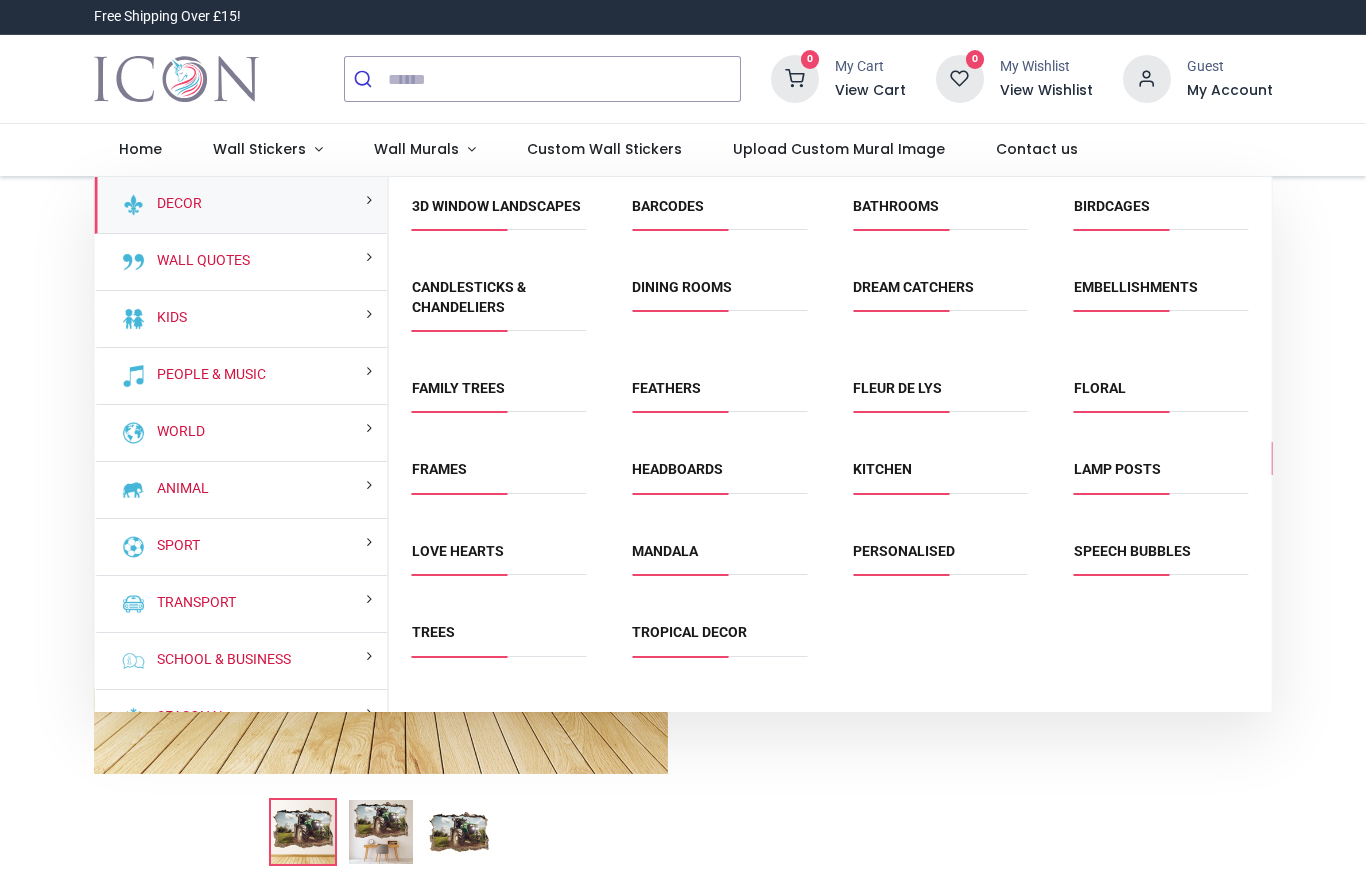 click on "Headboards" at bounding box center (677, 469) 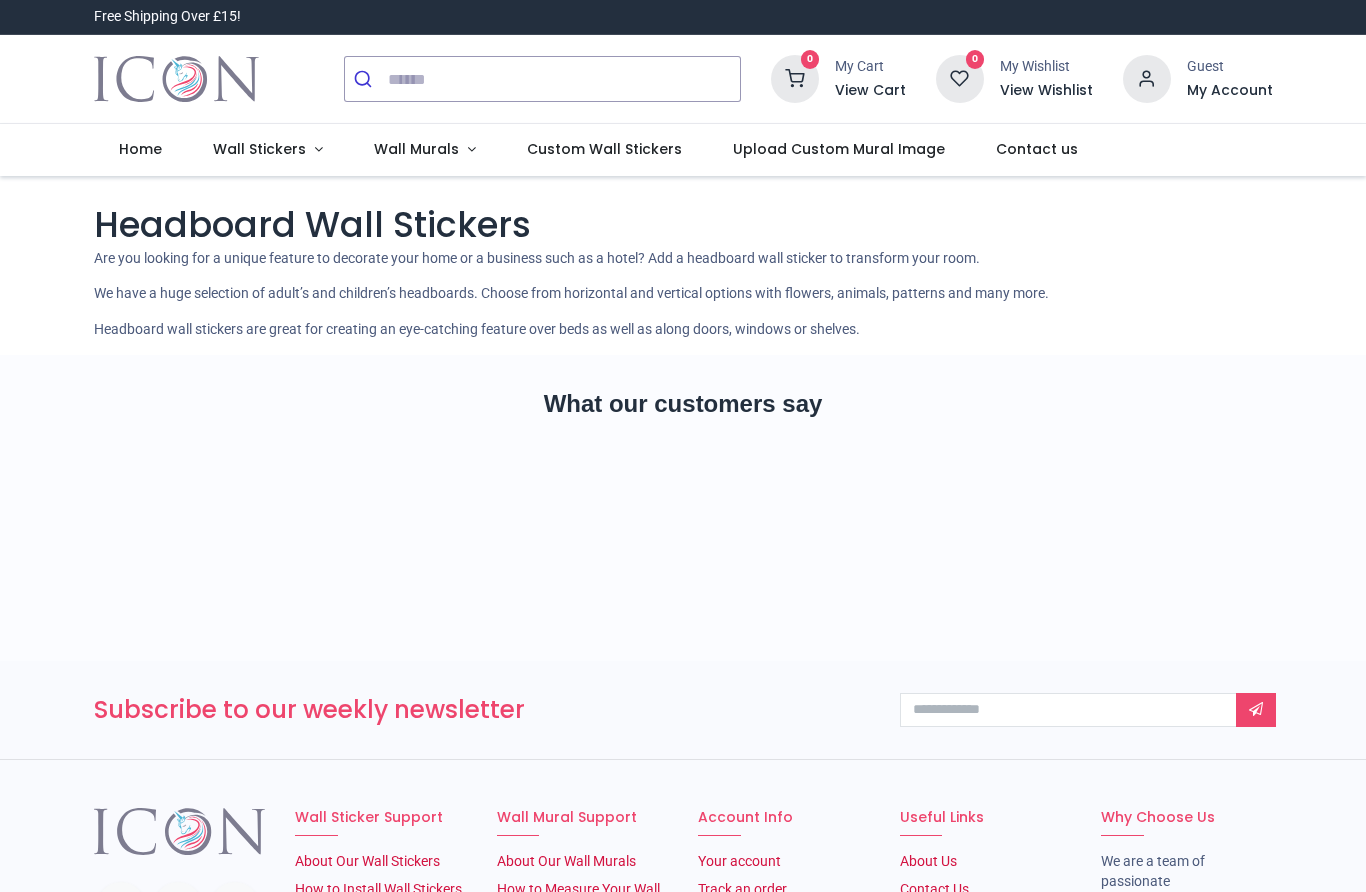 scroll, scrollTop: 0, scrollLeft: 0, axis: both 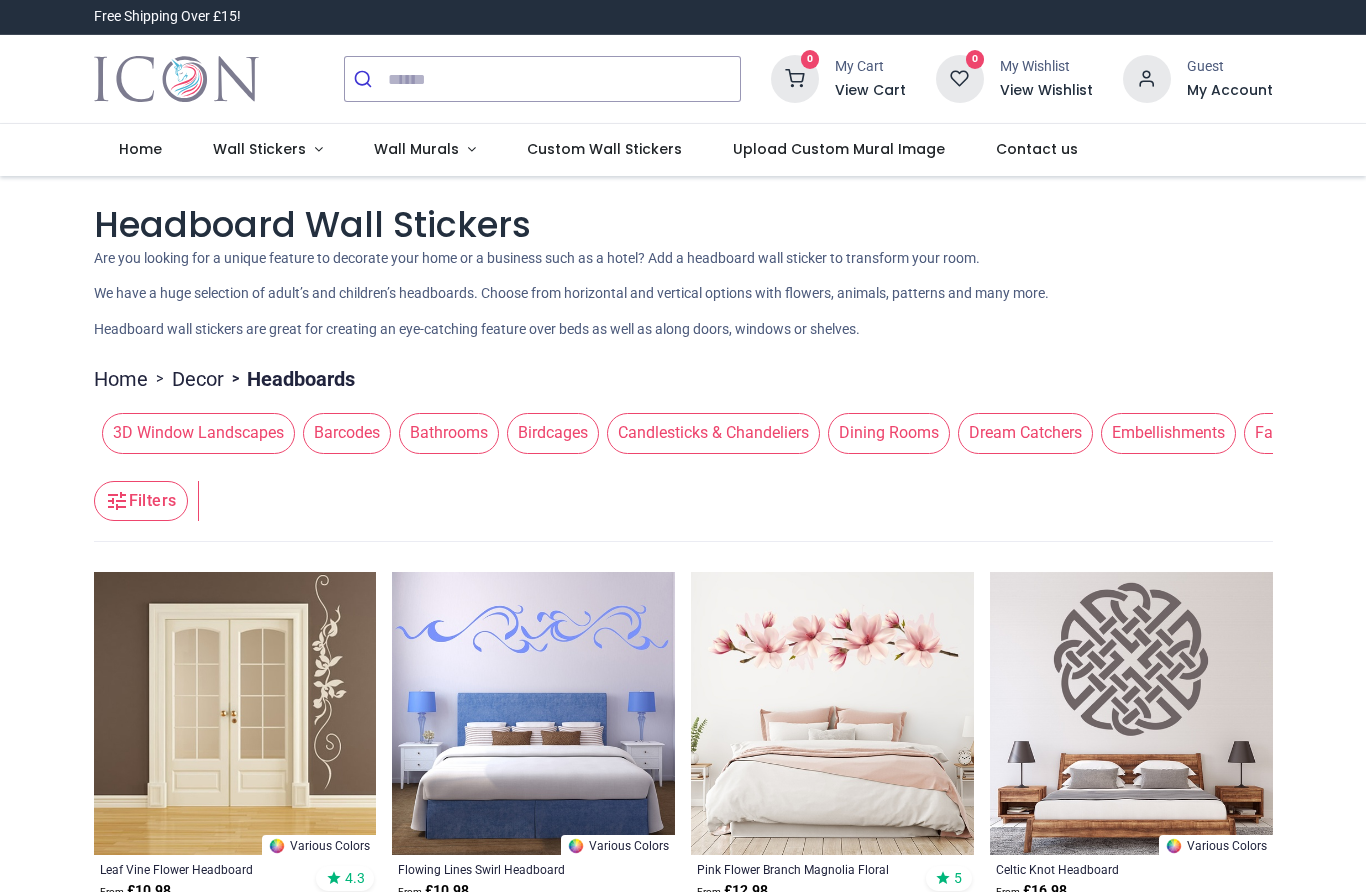 click on "Wall Stickers" at bounding box center [259, 149] 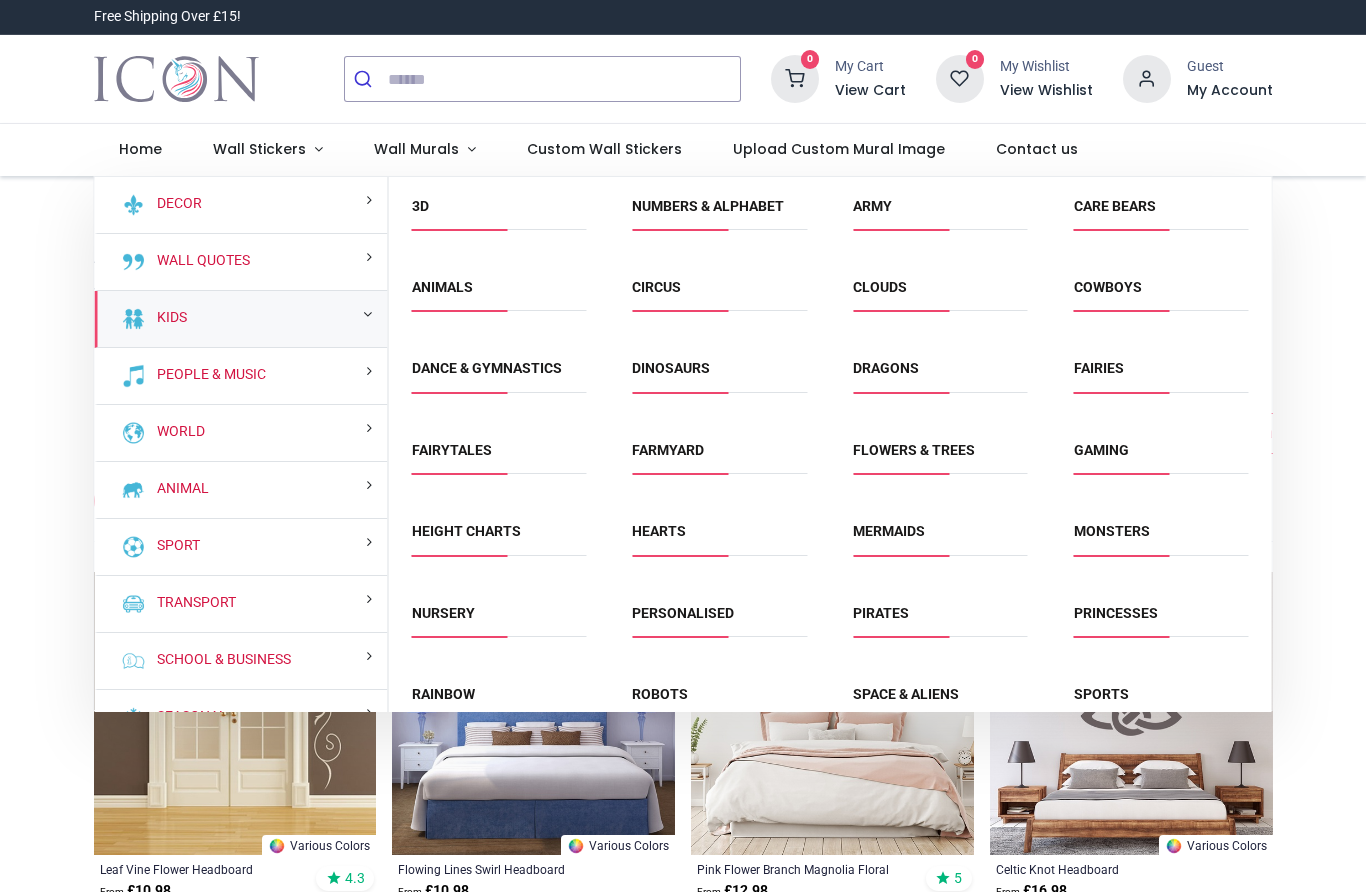 click on "Kids" at bounding box center [241, 319] 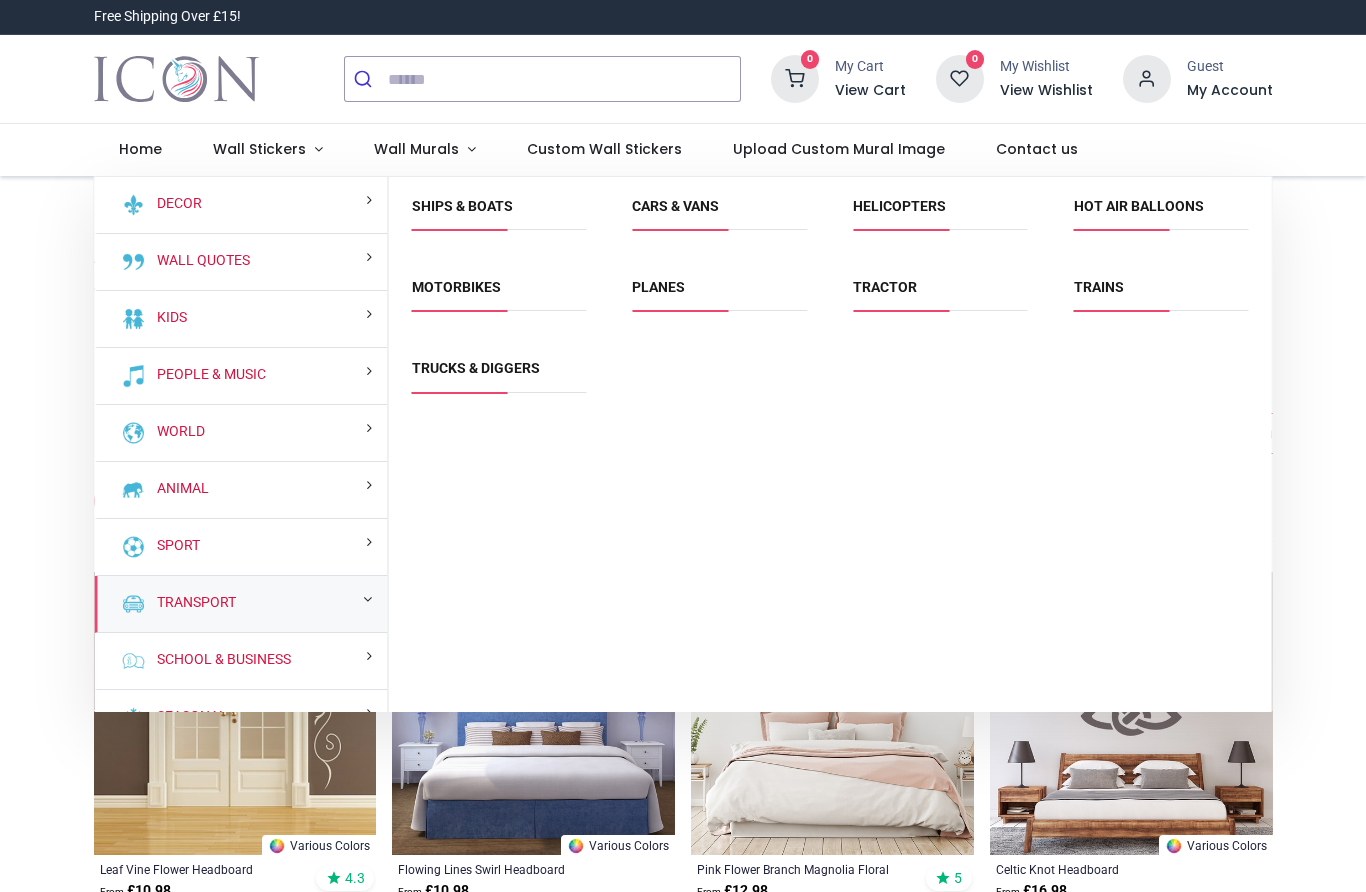 click on "Trucks & Diggers" at bounding box center (476, 368) 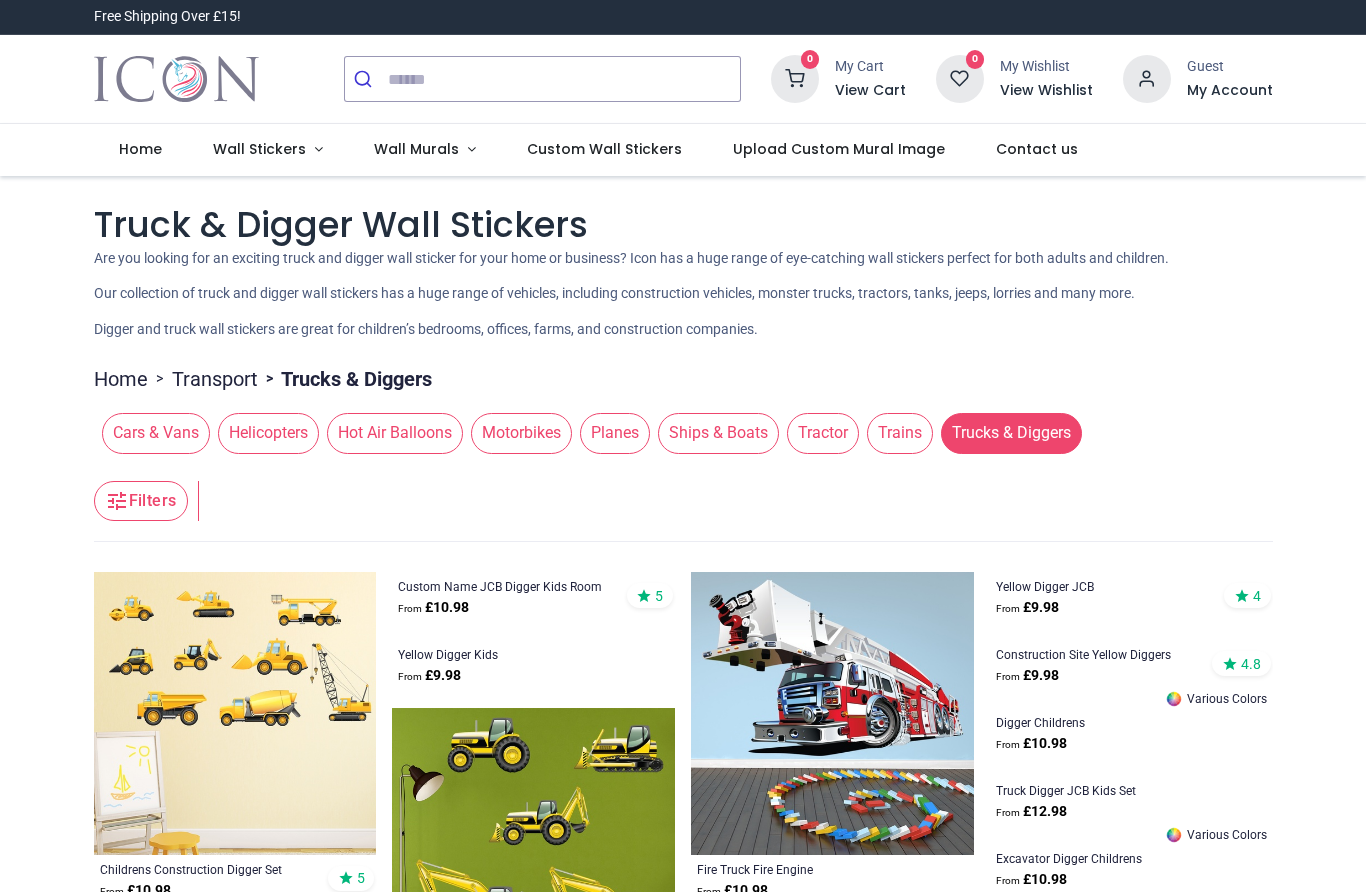 scroll, scrollTop: 0, scrollLeft: 0, axis: both 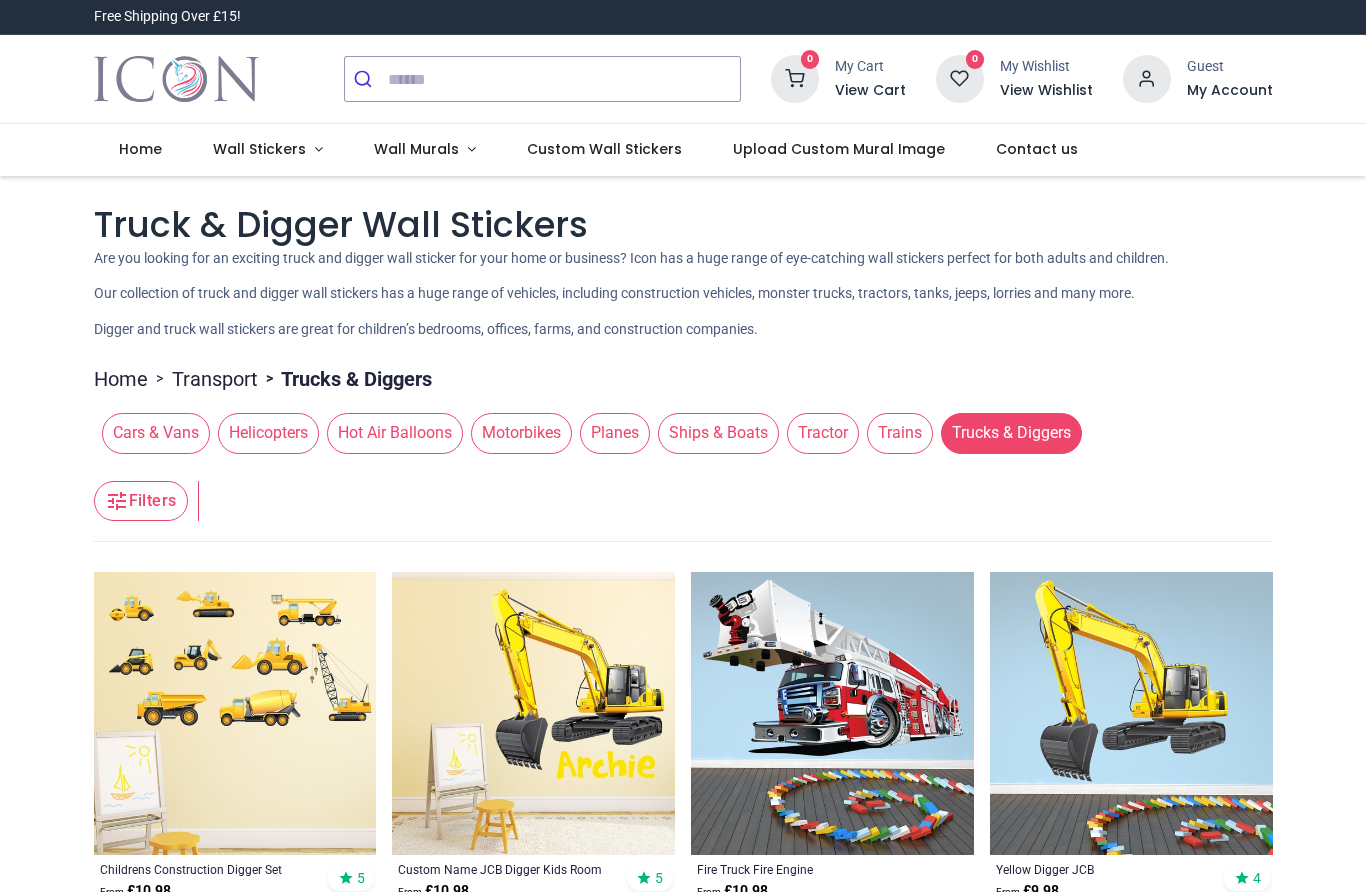 click on "Tractor" at bounding box center [823, 433] 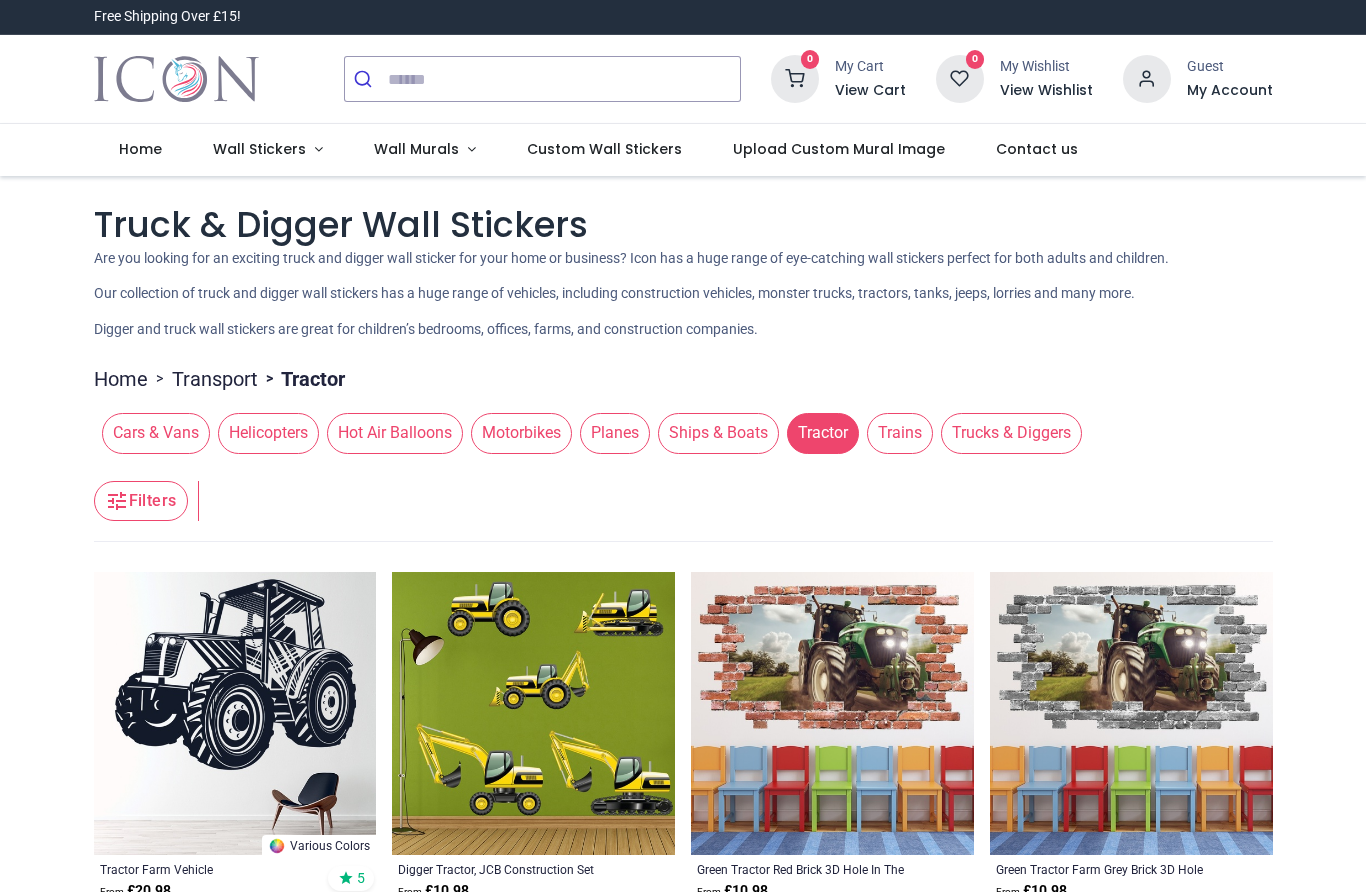 scroll, scrollTop: 0, scrollLeft: 0, axis: both 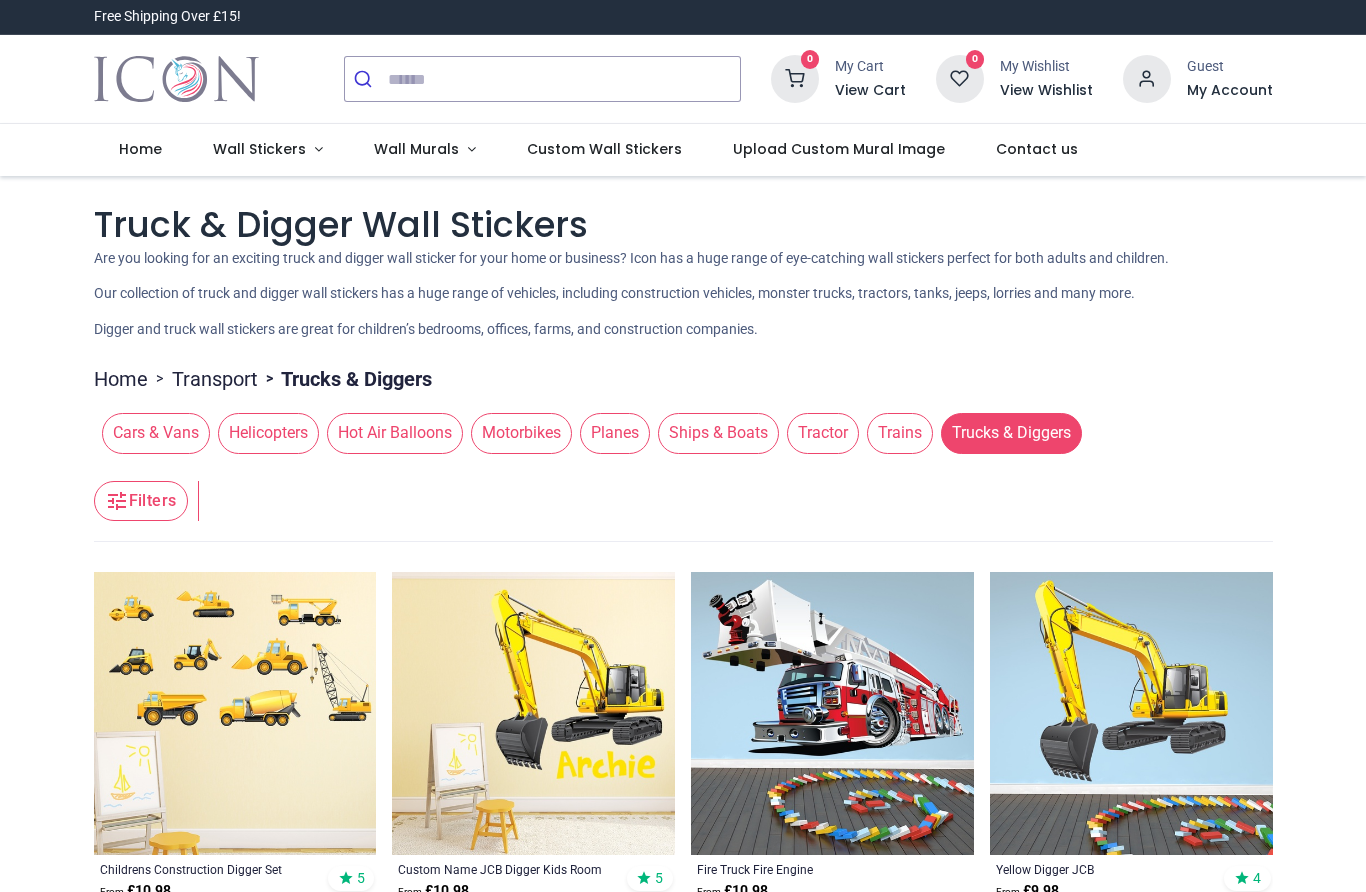 click on "Custom Wall Stickers" 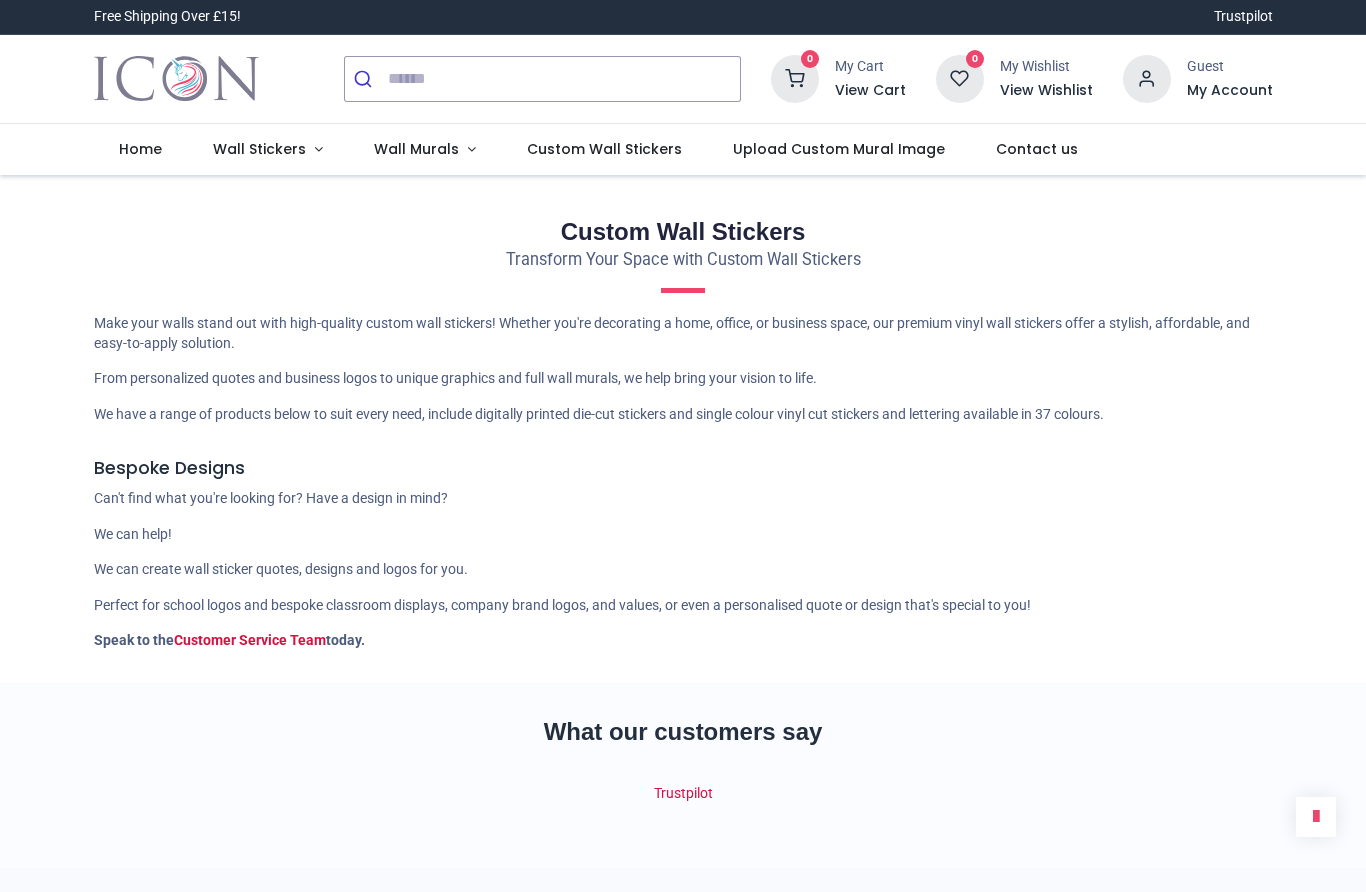 scroll, scrollTop: 0, scrollLeft: 0, axis: both 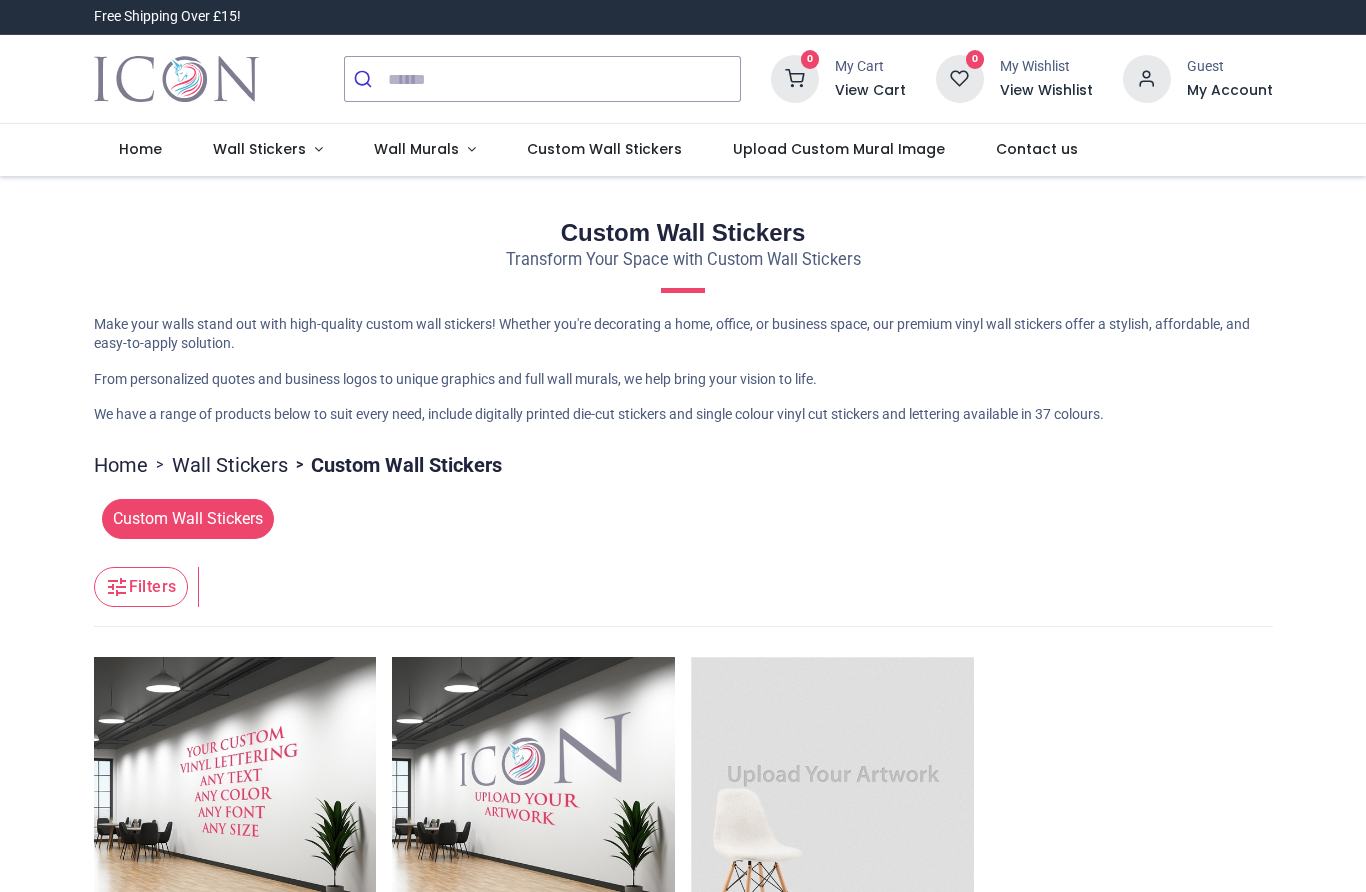 click on "Wall Stickers" at bounding box center (259, 149) 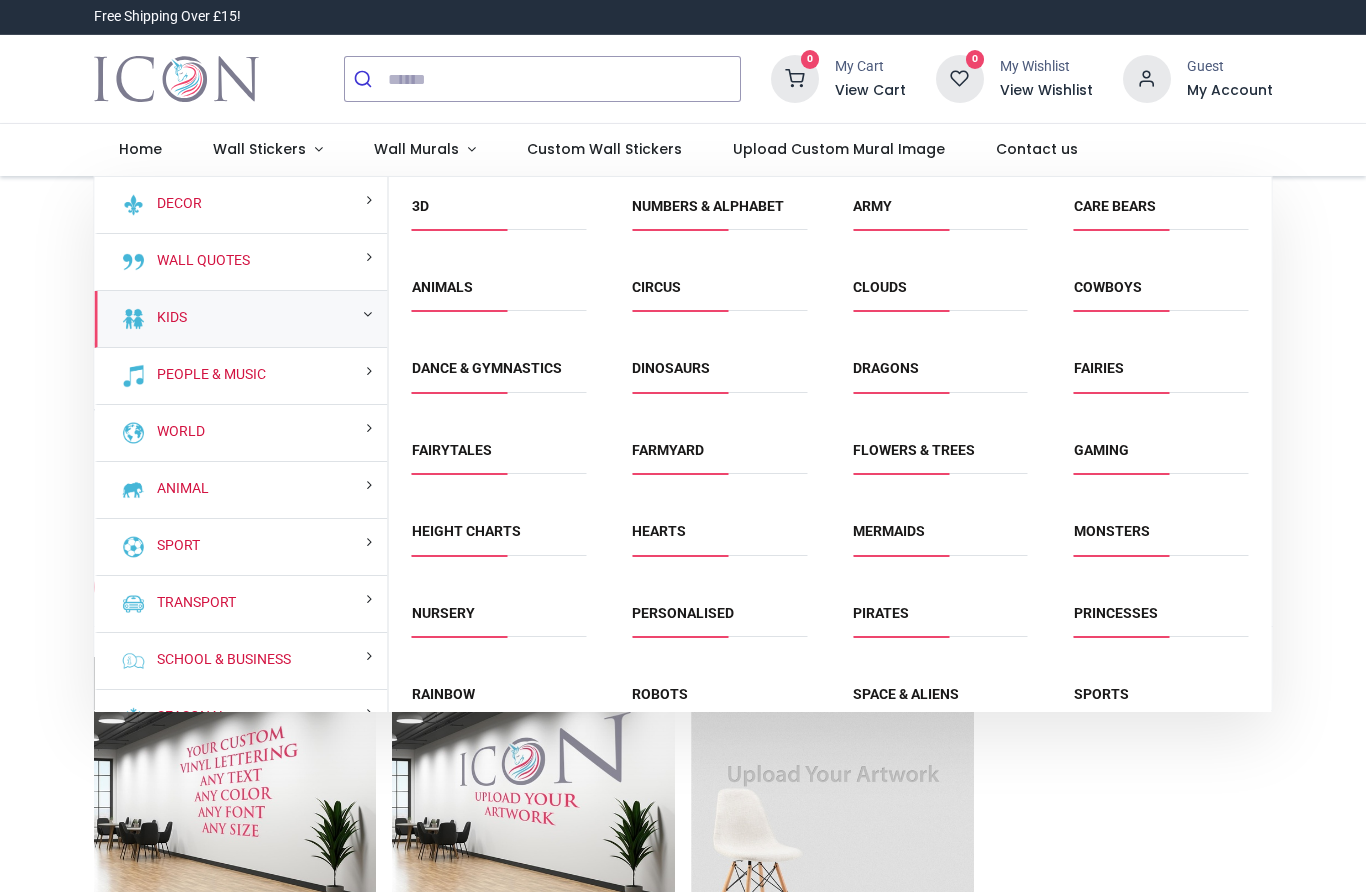click on "Kids" at bounding box center [168, 318] 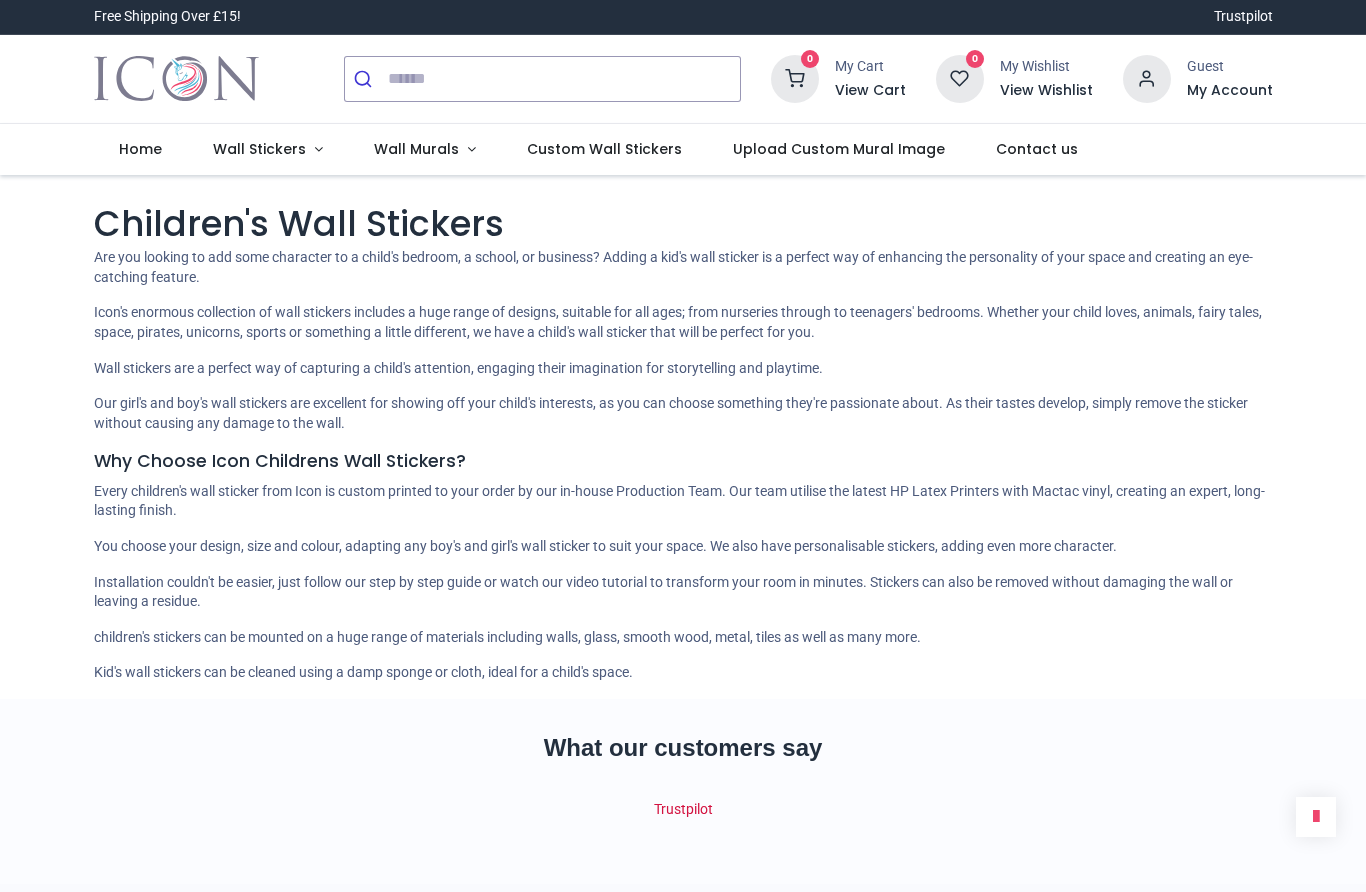 scroll, scrollTop: 0, scrollLeft: 0, axis: both 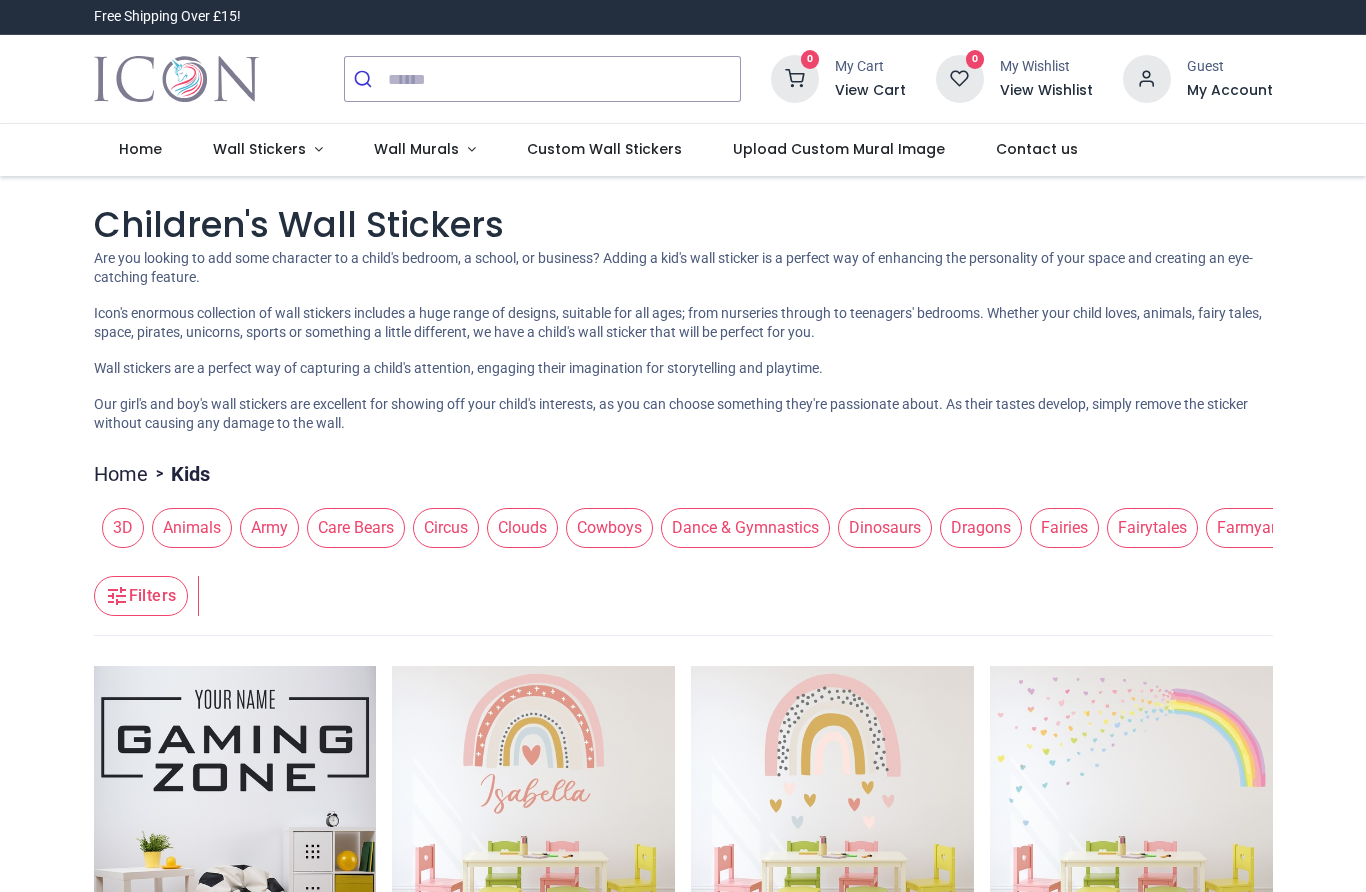 click on "Farmyard" at bounding box center (1251, 528) 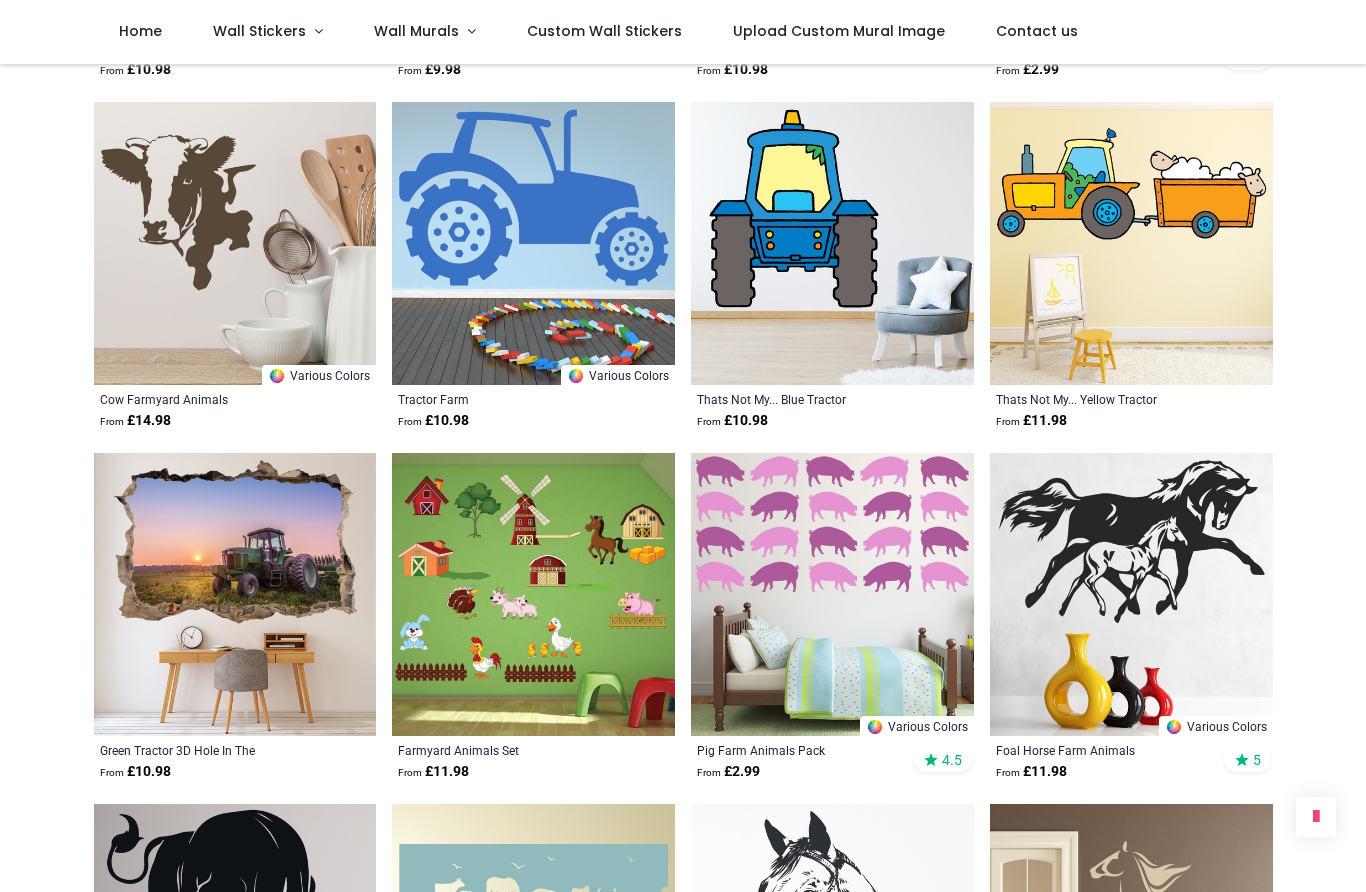 scroll, scrollTop: 1856, scrollLeft: 0, axis: vertical 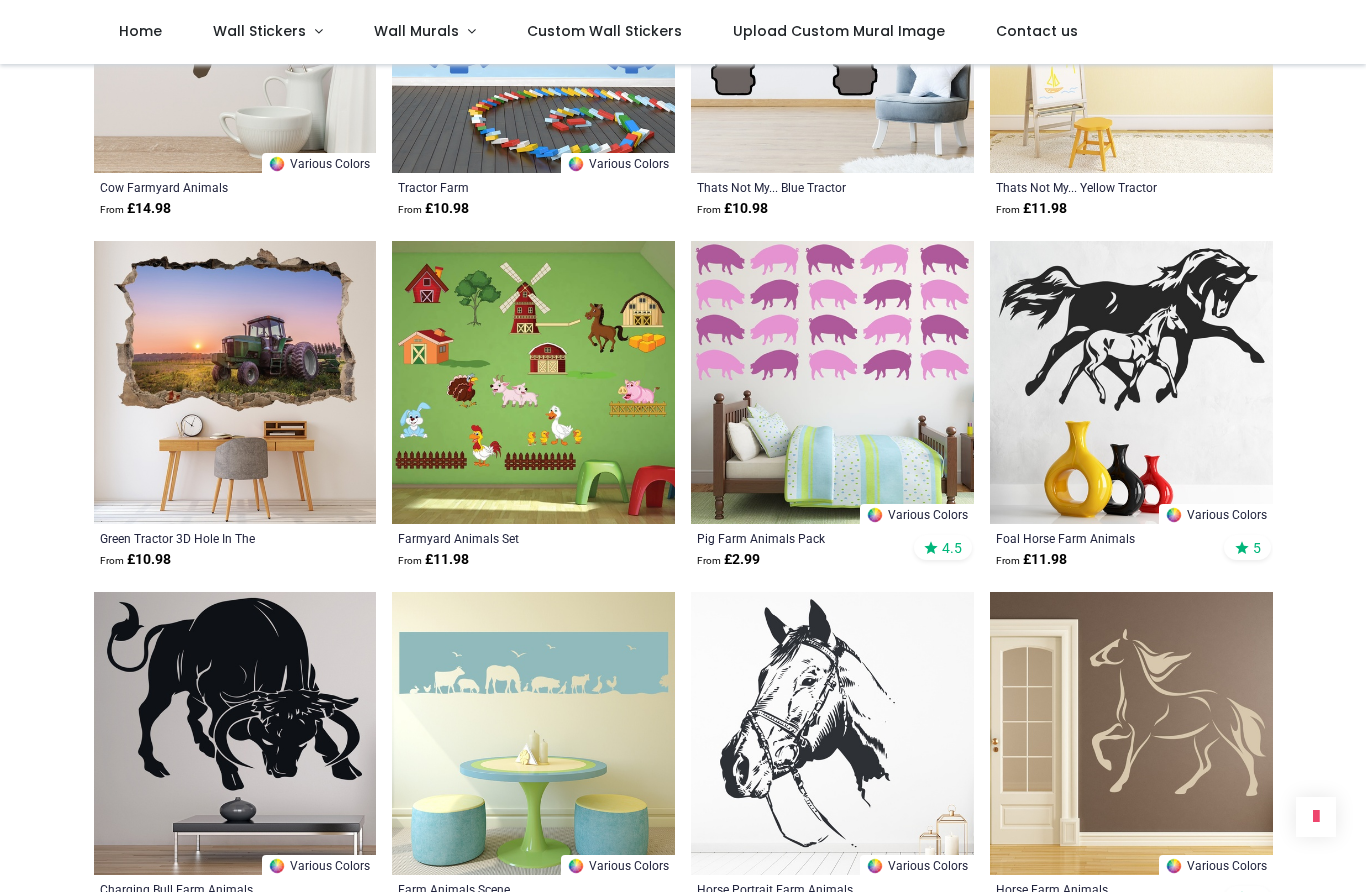 click at bounding box center (235, 382) 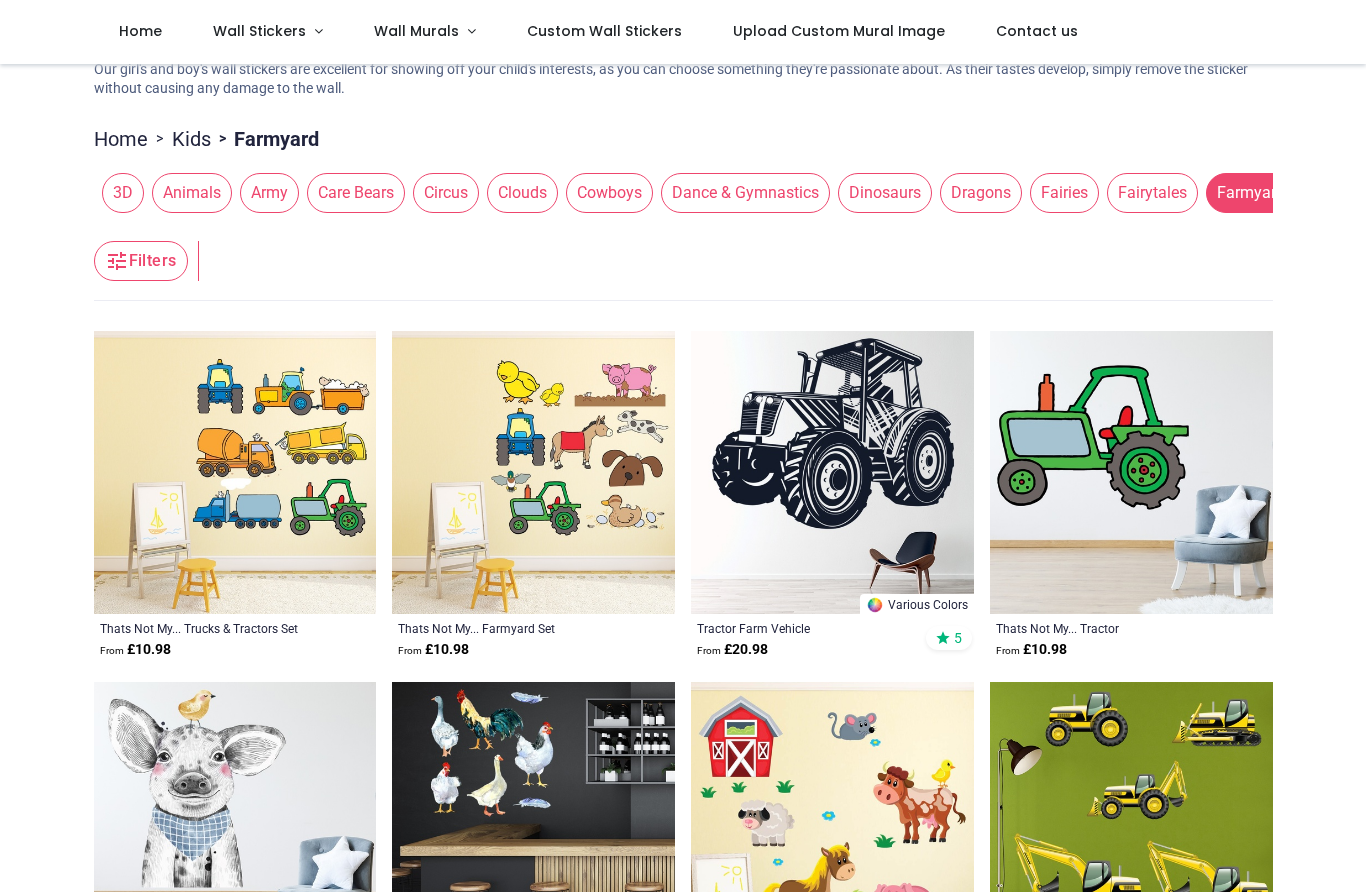 scroll, scrollTop: 221, scrollLeft: 0, axis: vertical 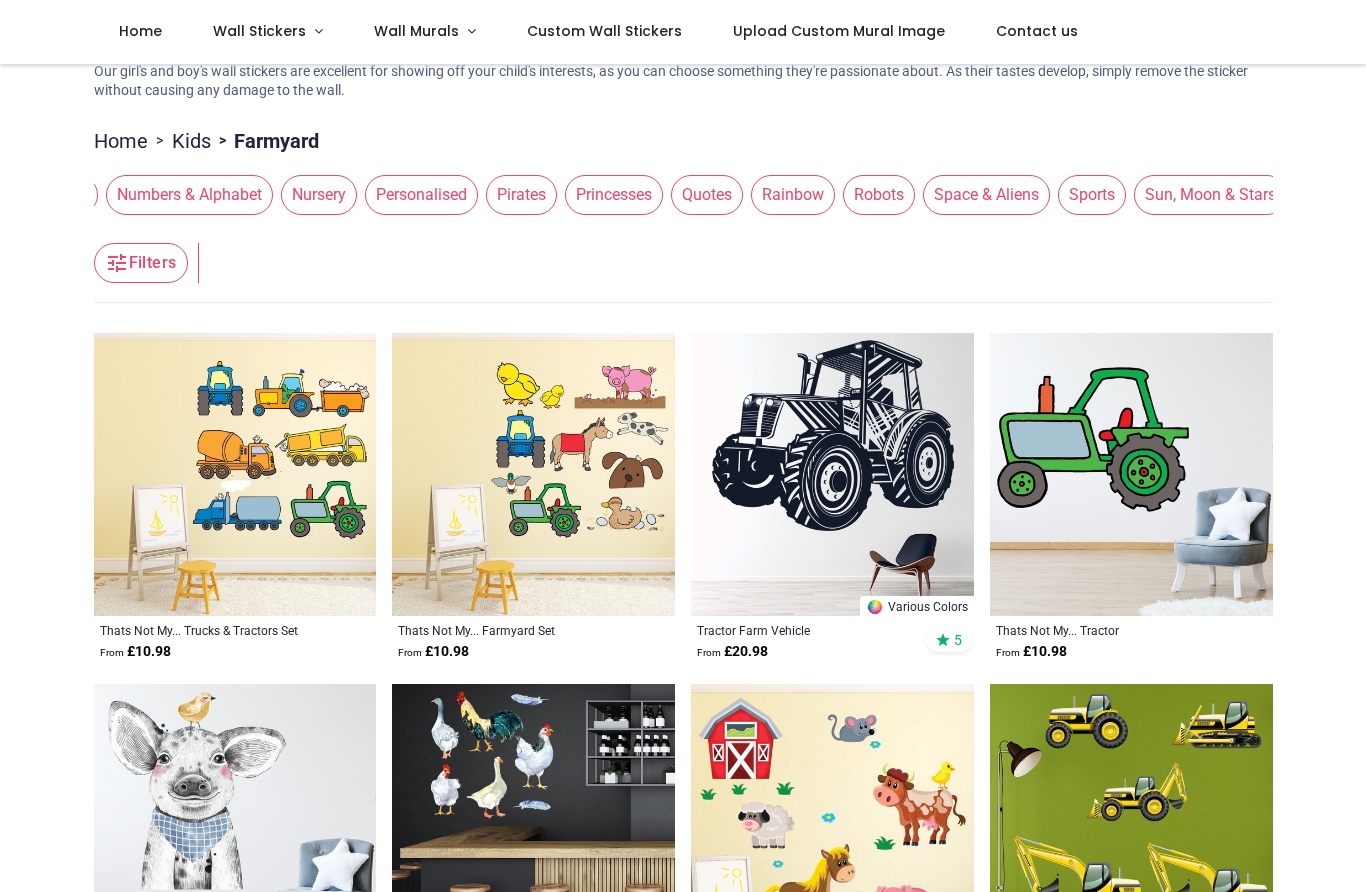 click on "Transport" at bounding box center (1595, 195) 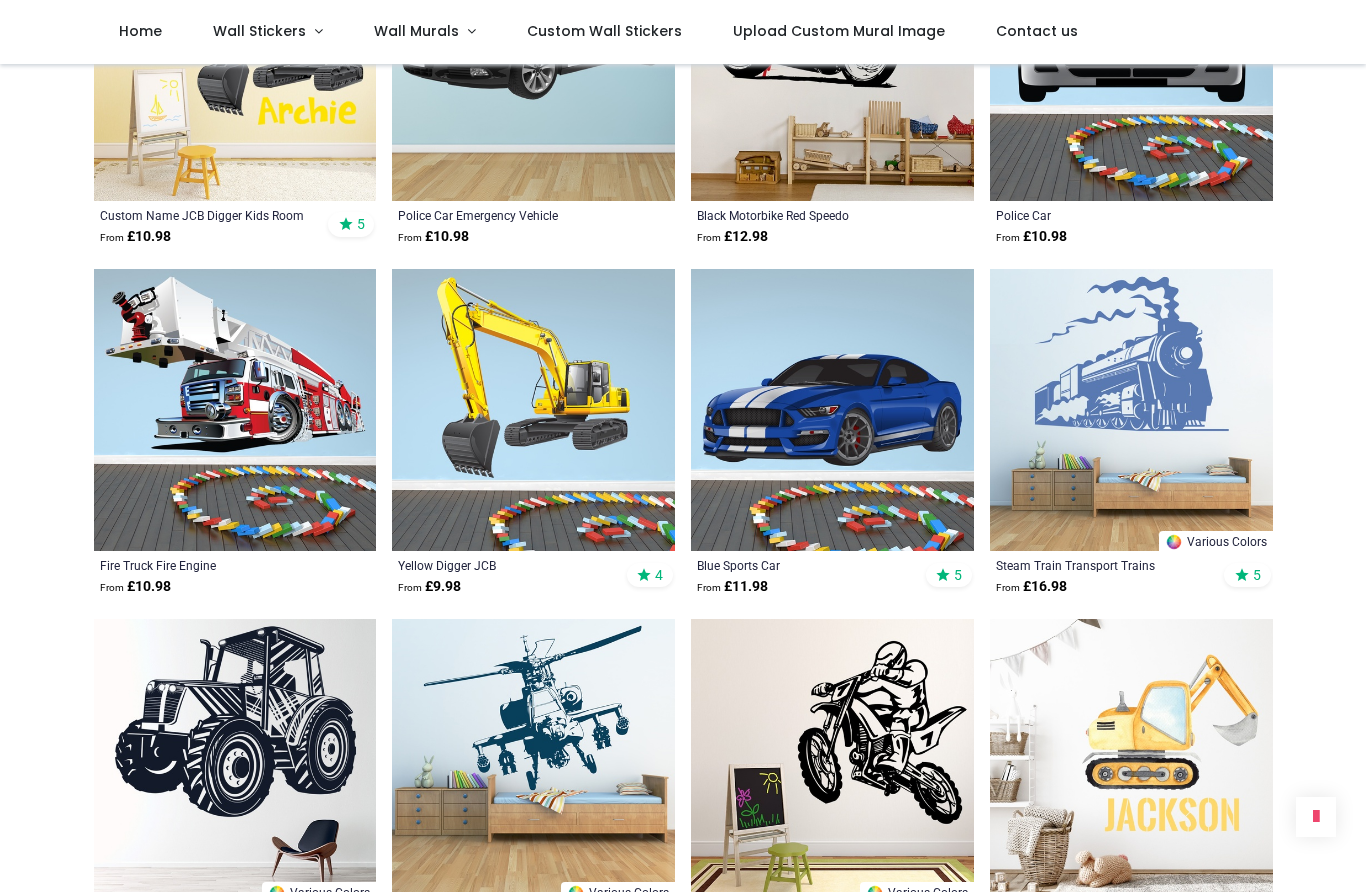 scroll, scrollTop: 1334, scrollLeft: 0, axis: vertical 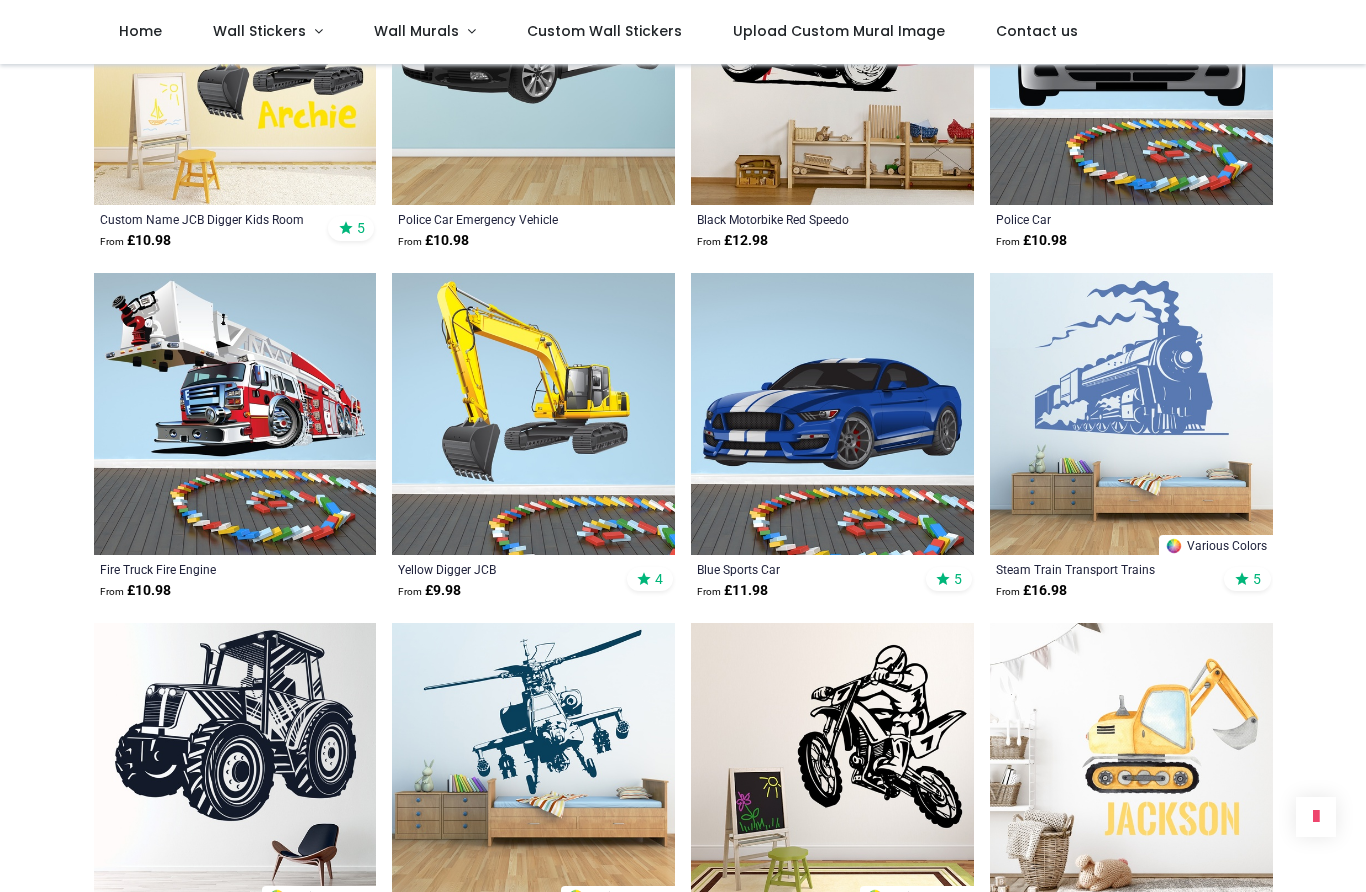 click at bounding box center [533, 414] 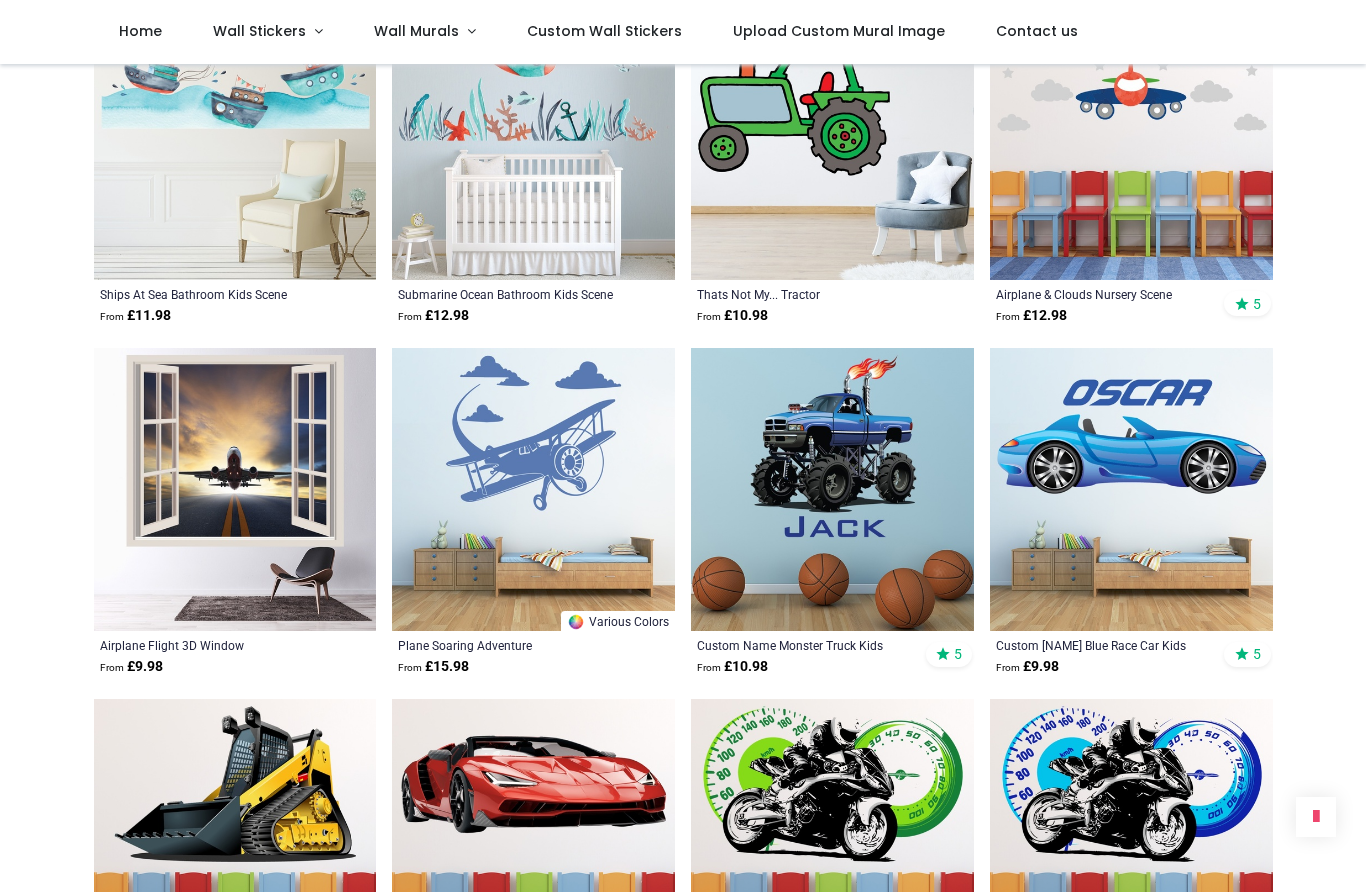 scroll, scrollTop: 2330, scrollLeft: 0, axis: vertical 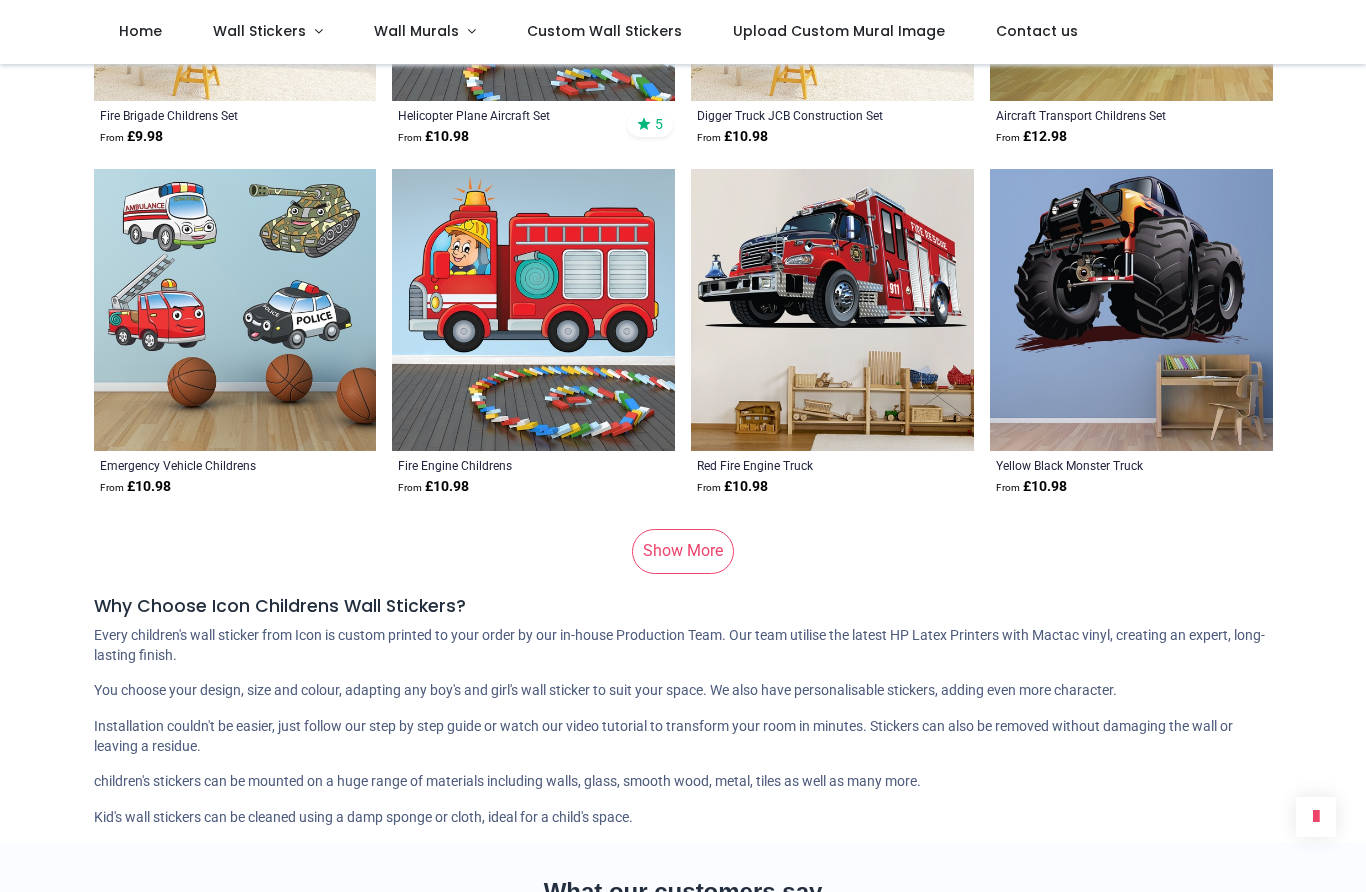 click on "Show More" at bounding box center [683, 551] 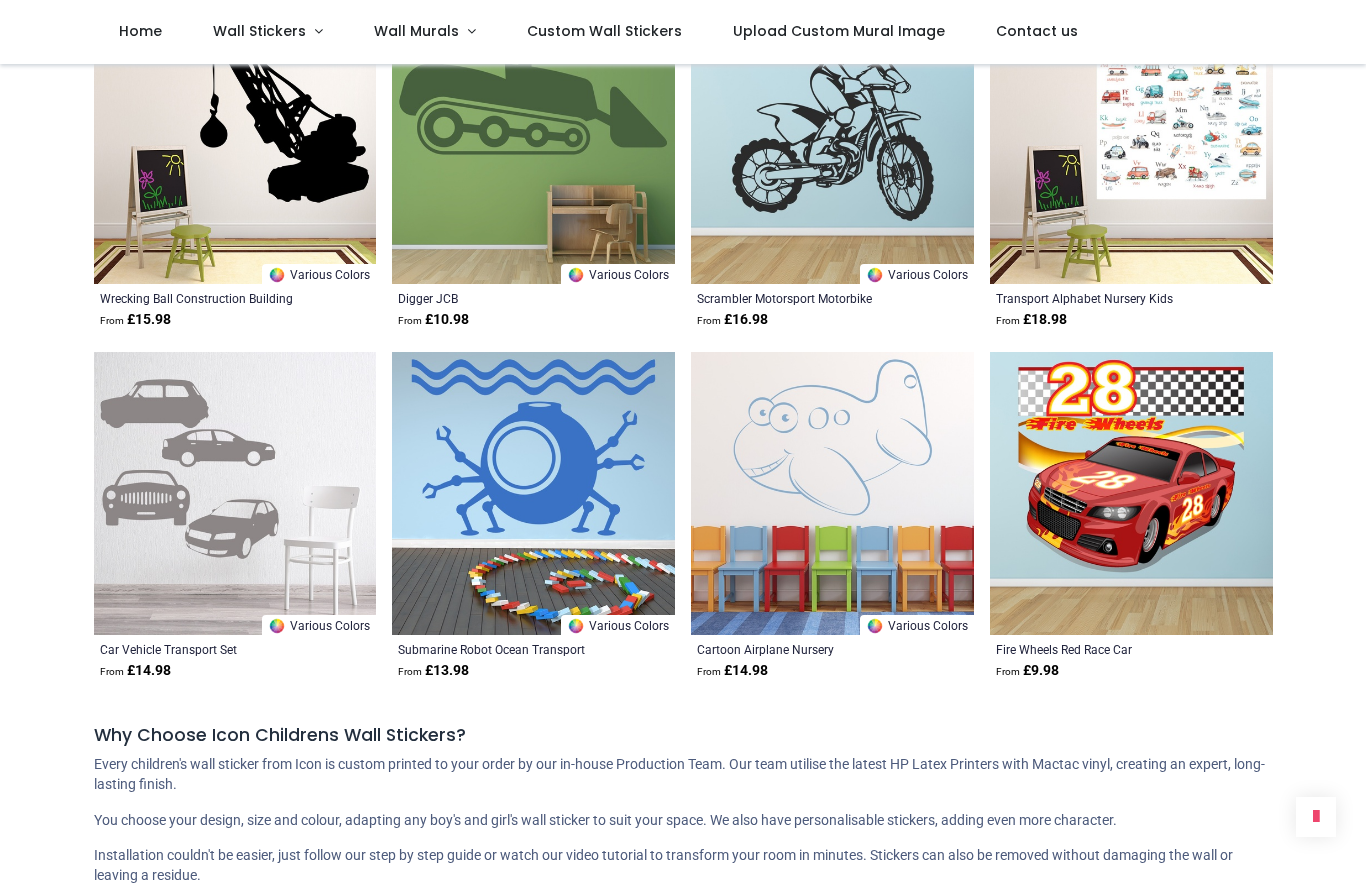 scroll, scrollTop: 18791, scrollLeft: 0, axis: vertical 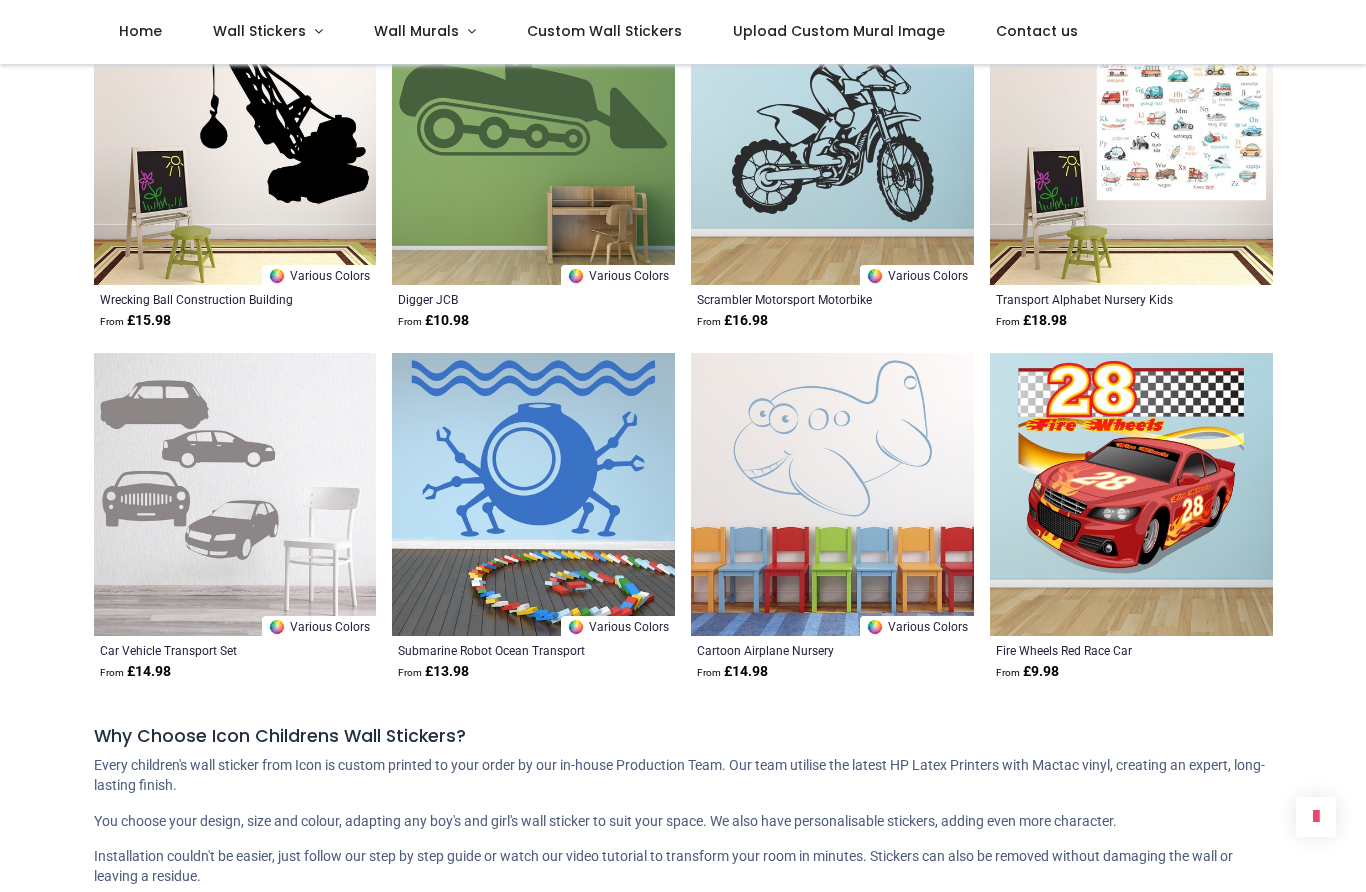 click at bounding box center (1131, 143) 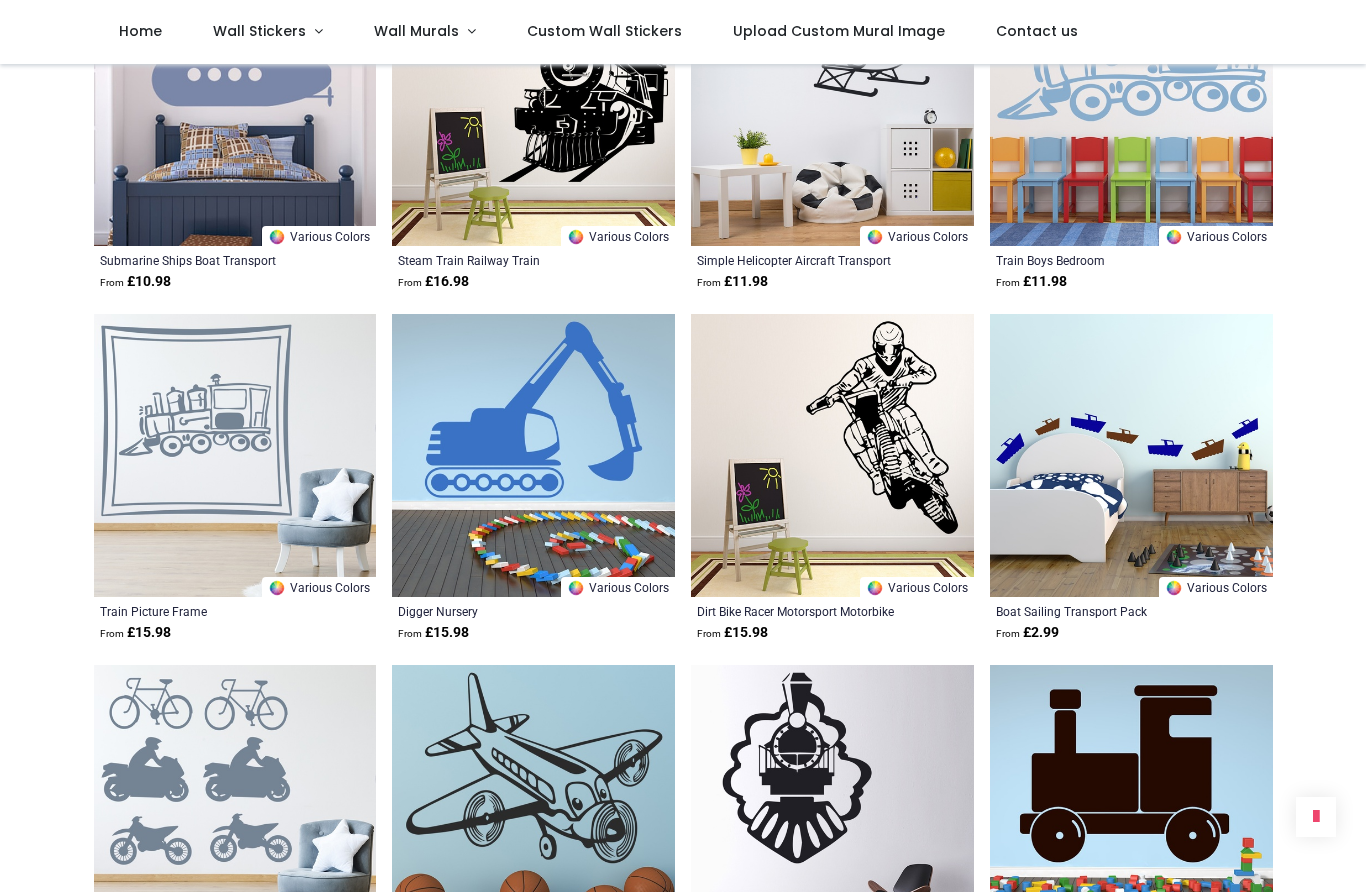 scroll, scrollTop: 17412, scrollLeft: 0, axis: vertical 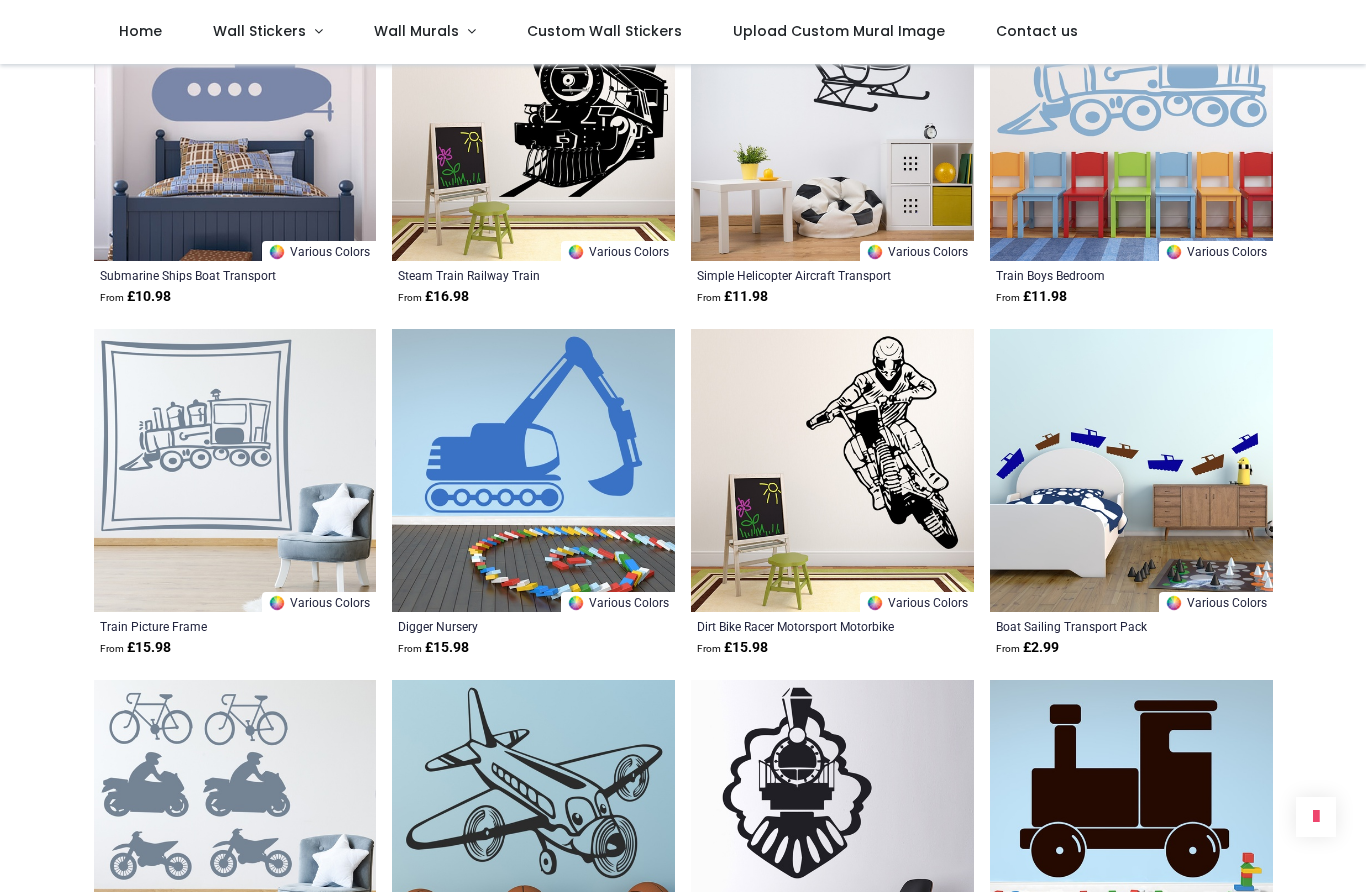 click on "Wall Murals" at bounding box center [424, 32] 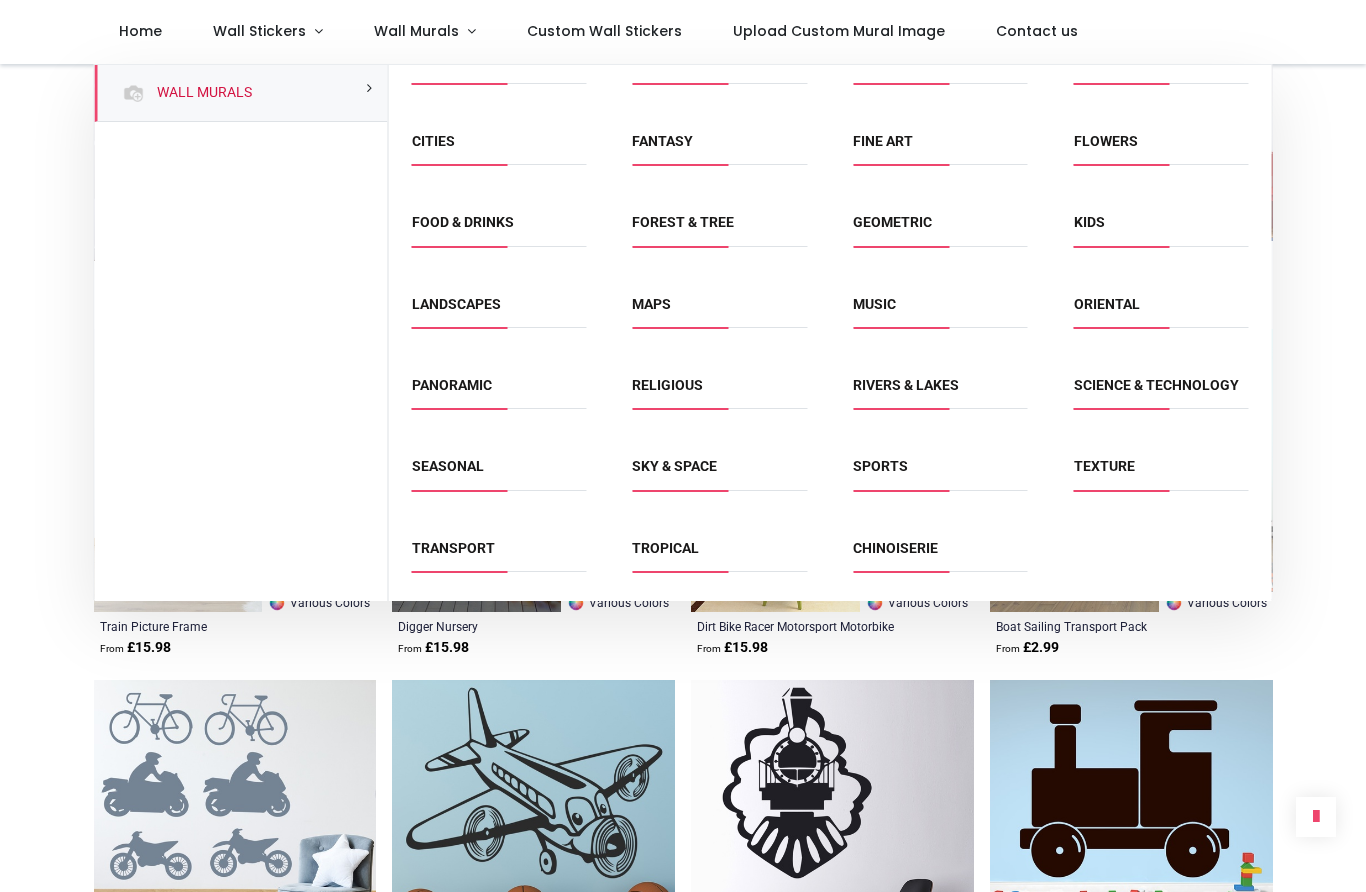 scroll, scrollTop: 50, scrollLeft: 0, axis: vertical 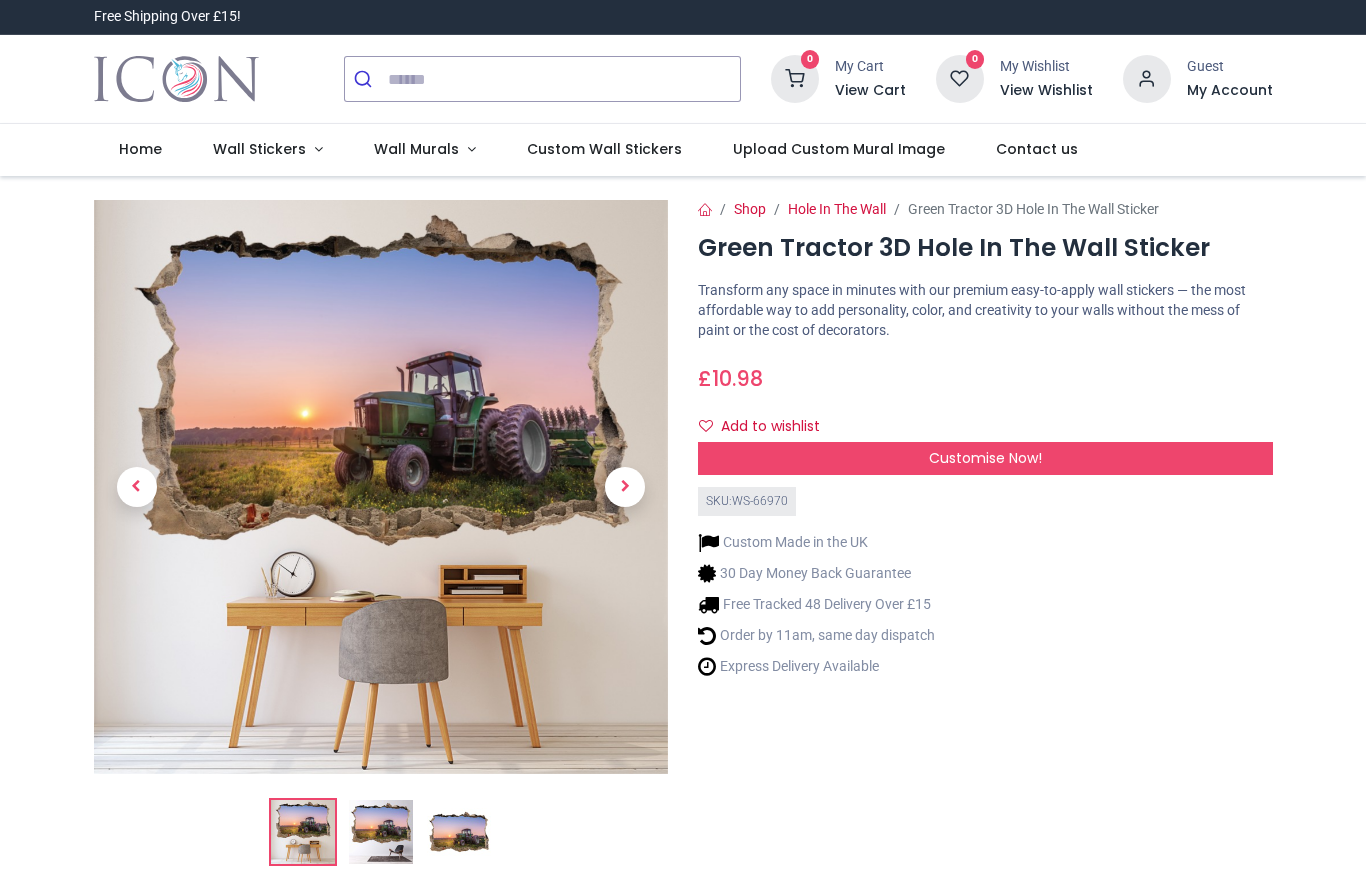 click on "Customise Now!" at bounding box center [985, 458] 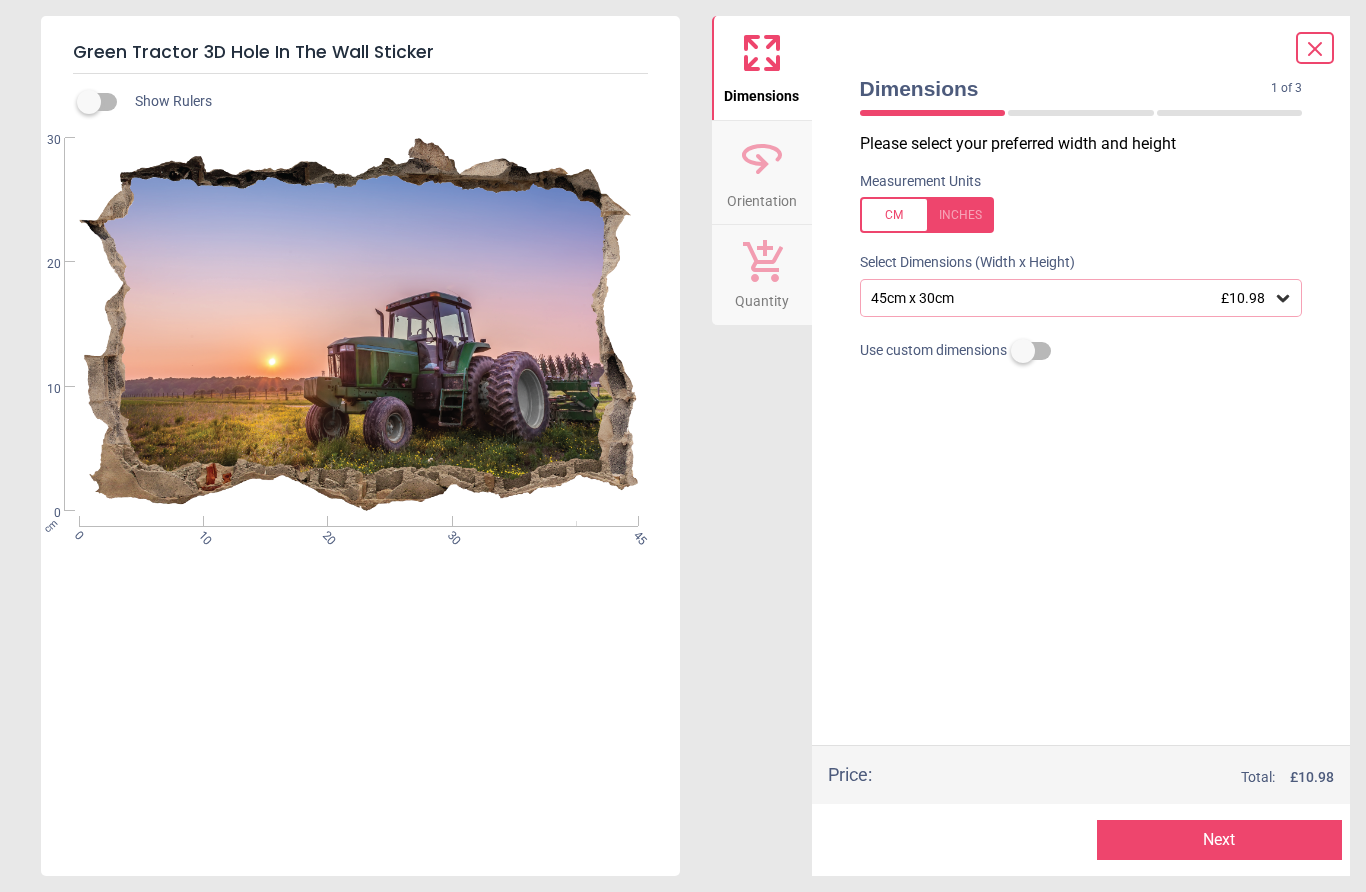 click on "45cm  x  30cm       £10.98" at bounding box center (1081, 298) 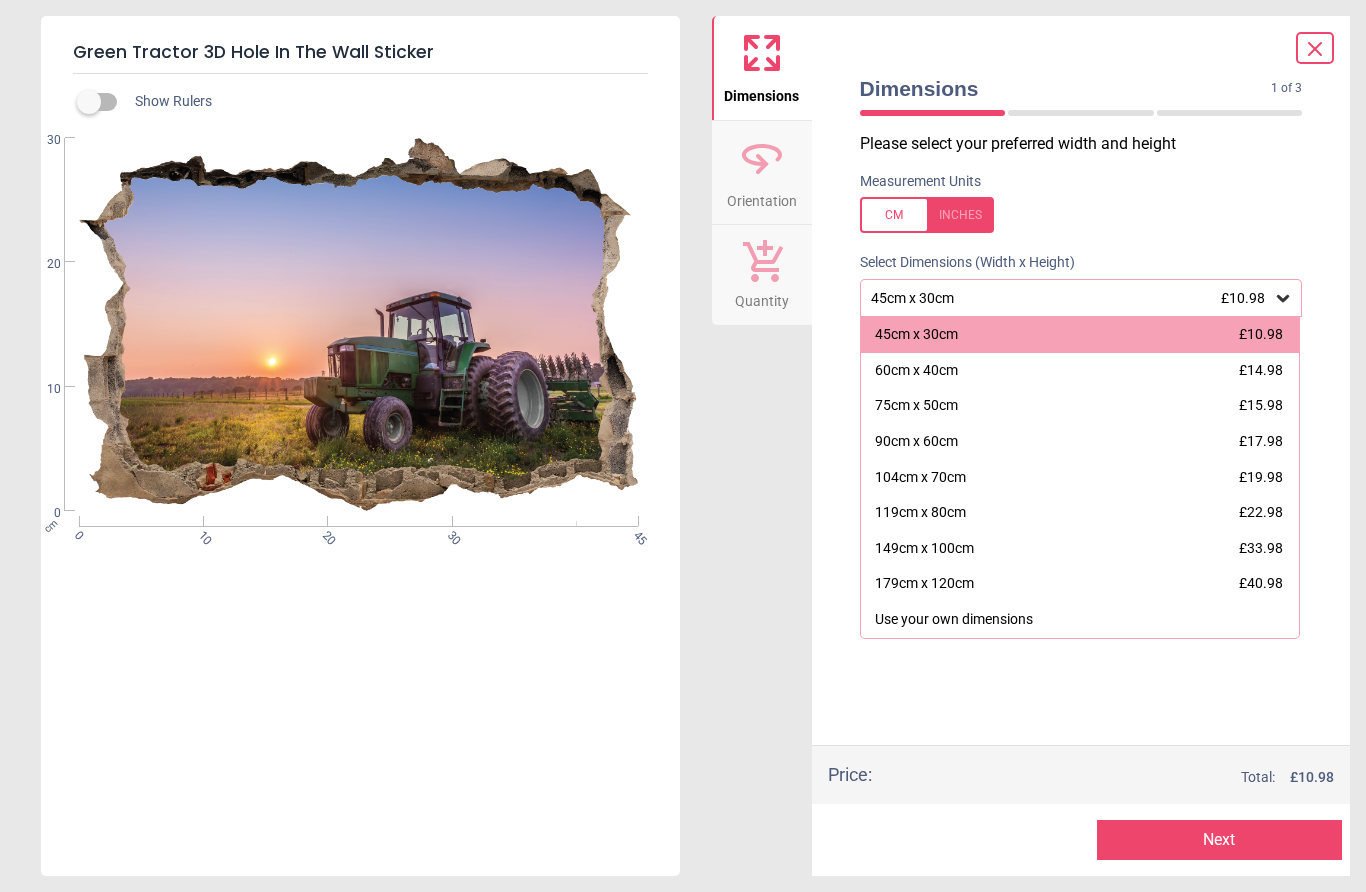 click at bounding box center (89, 102) 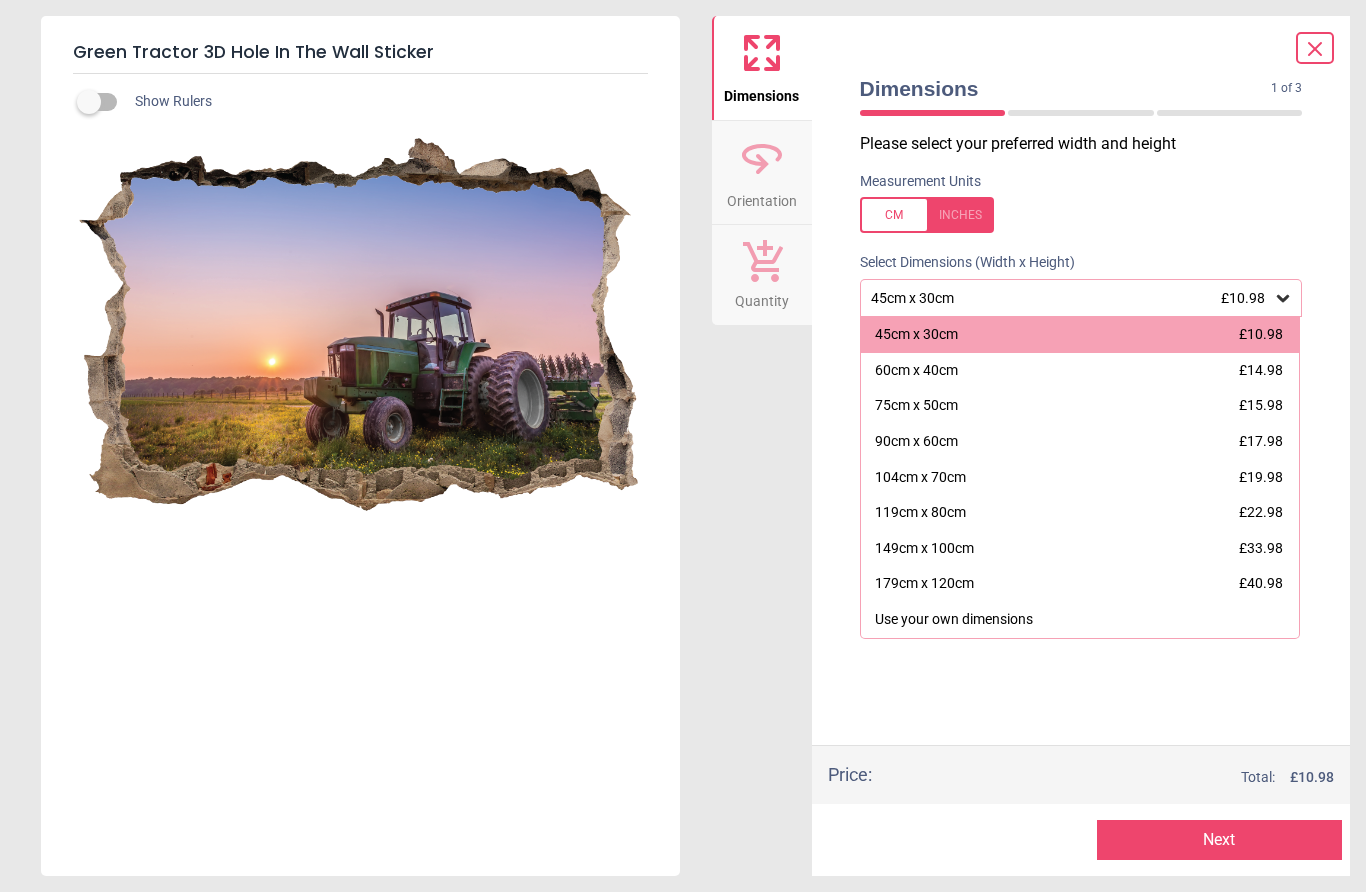 click at bounding box center [89, 102] 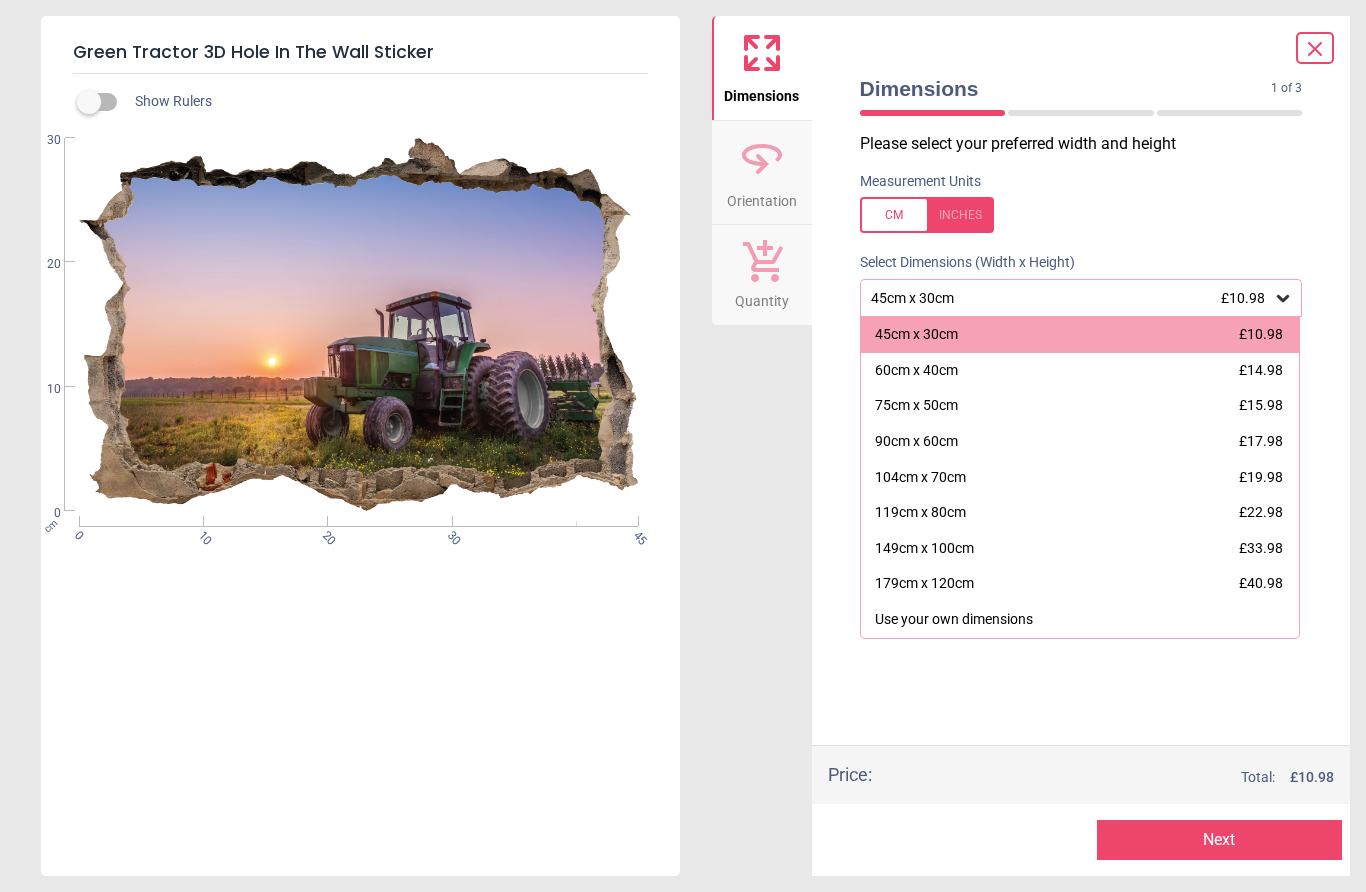 click on "90cm  x  60cm" at bounding box center (916, 442) 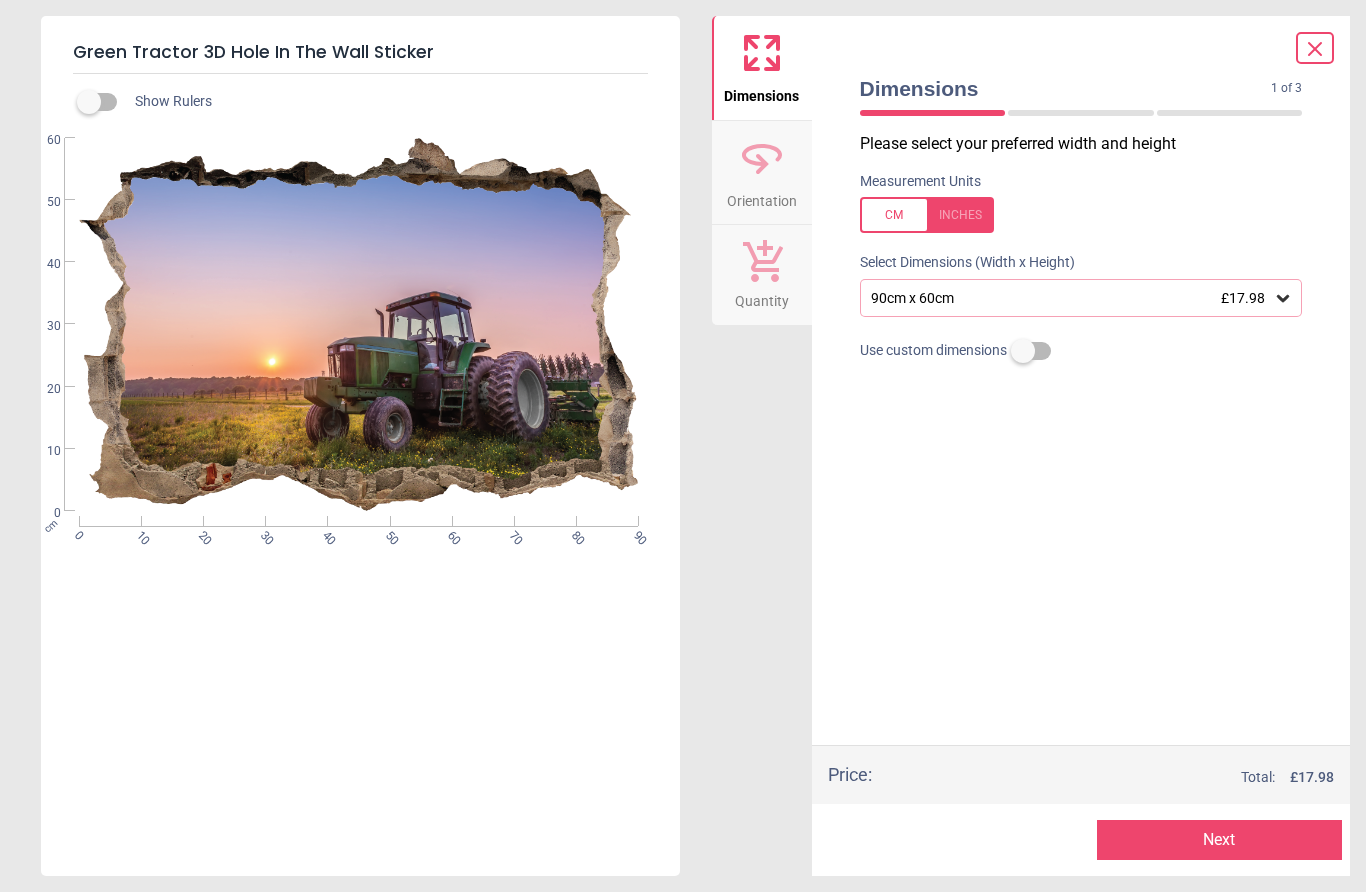 click 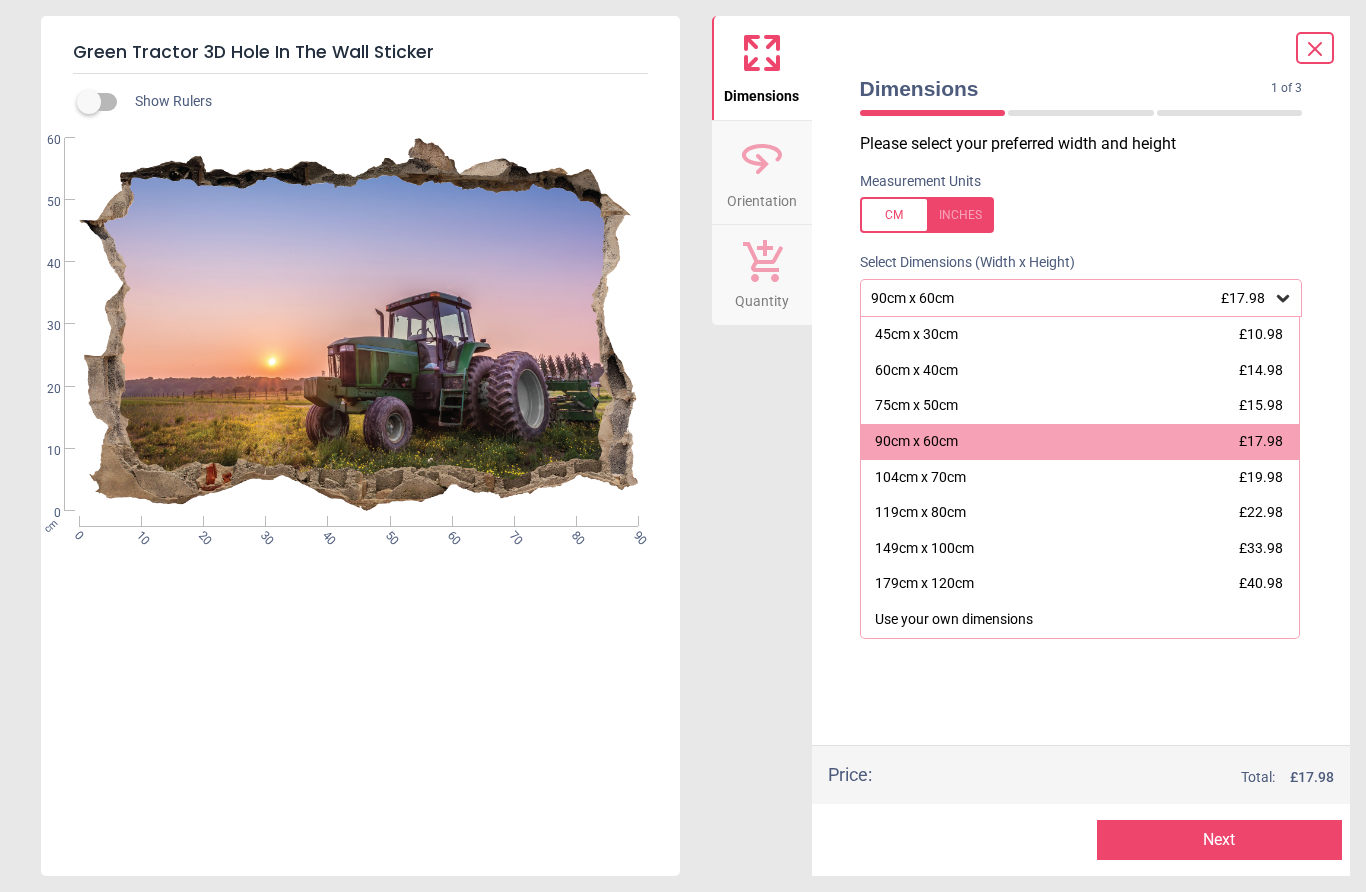 click on "104cm  x  70cm" at bounding box center [920, 478] 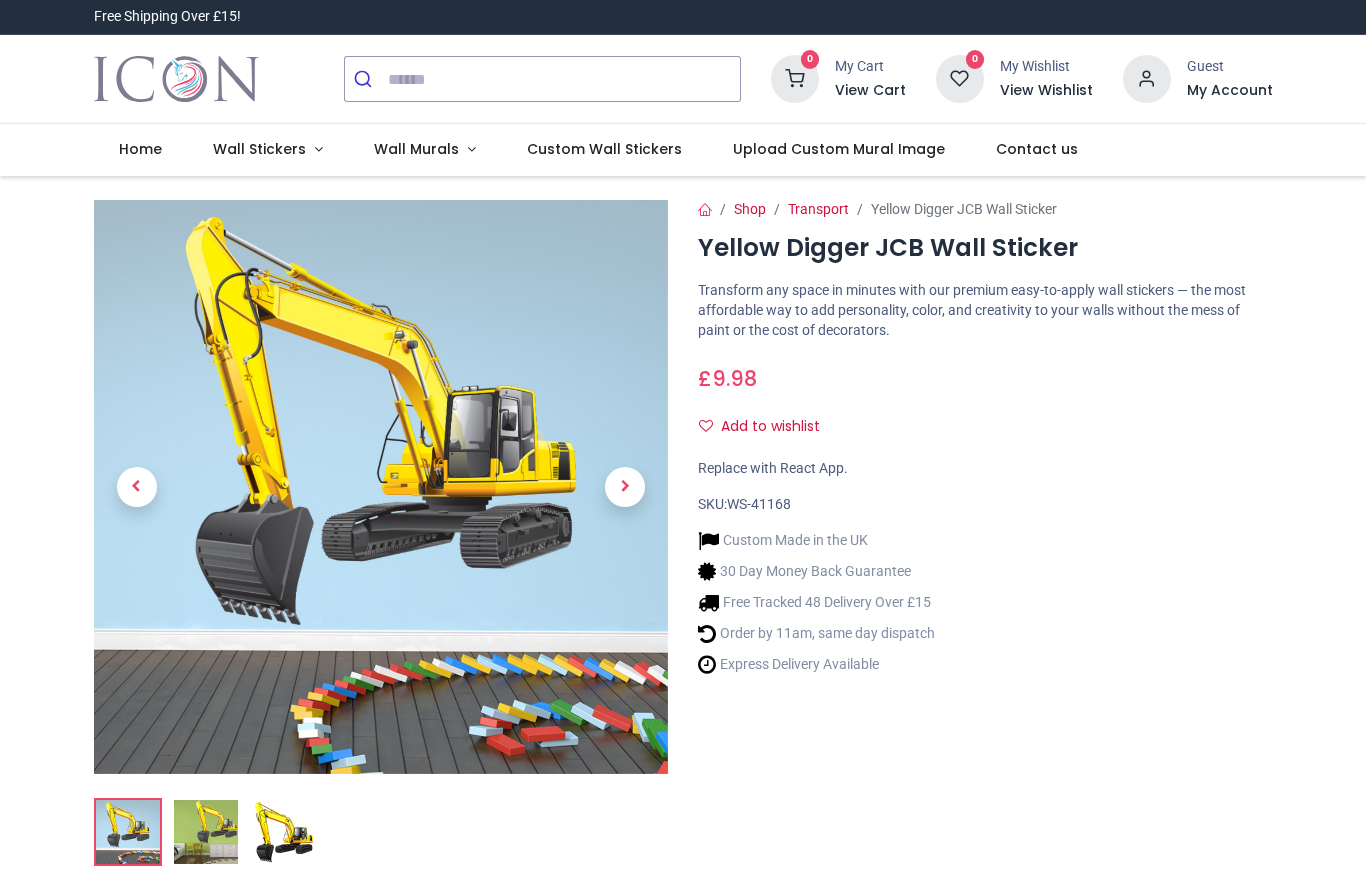 scroll, scrollTop: 0, scrollLeft: 0, axis: both 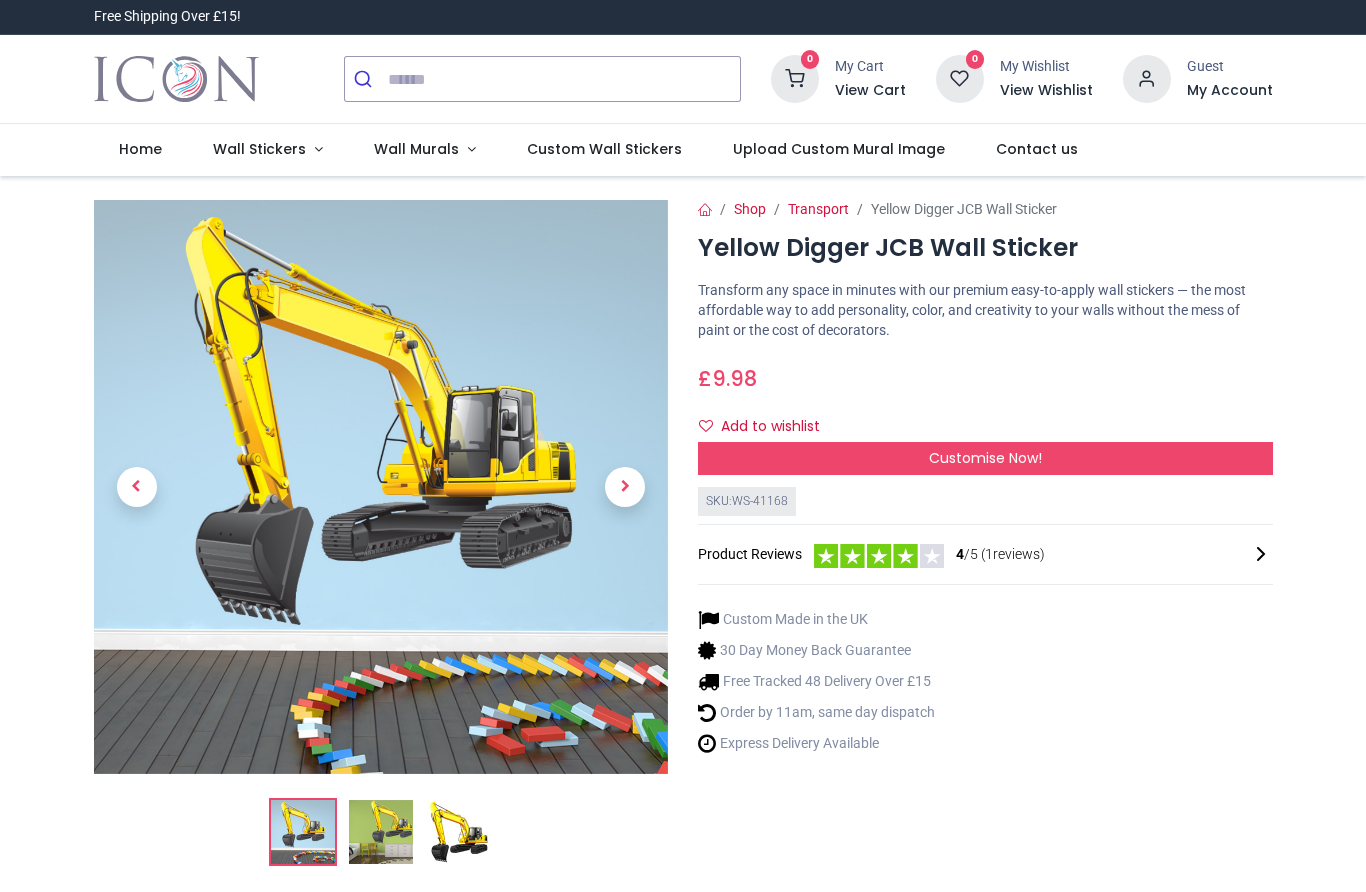 click on "Customise Now!" at bounding box center [985, 458] 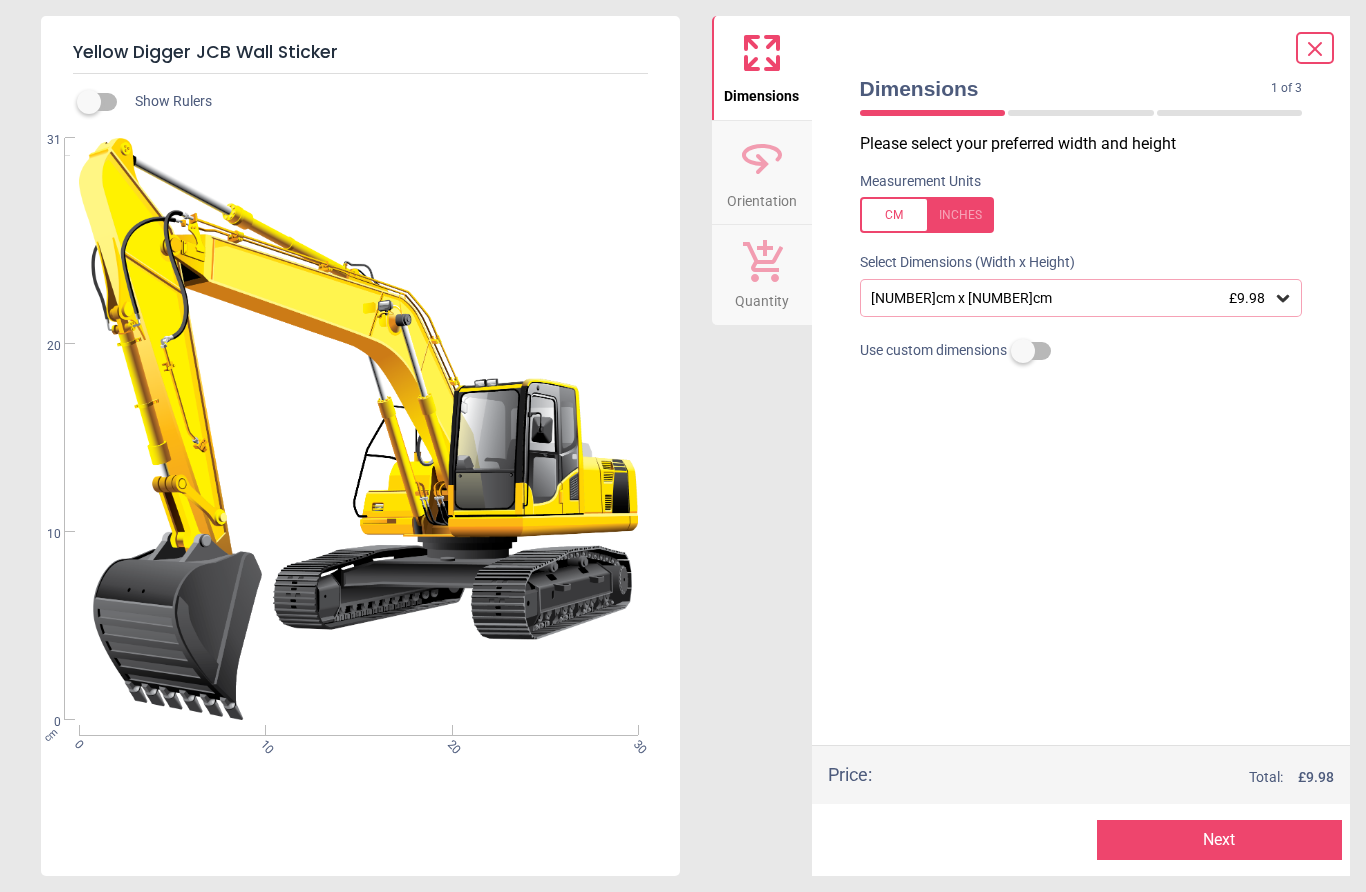 click 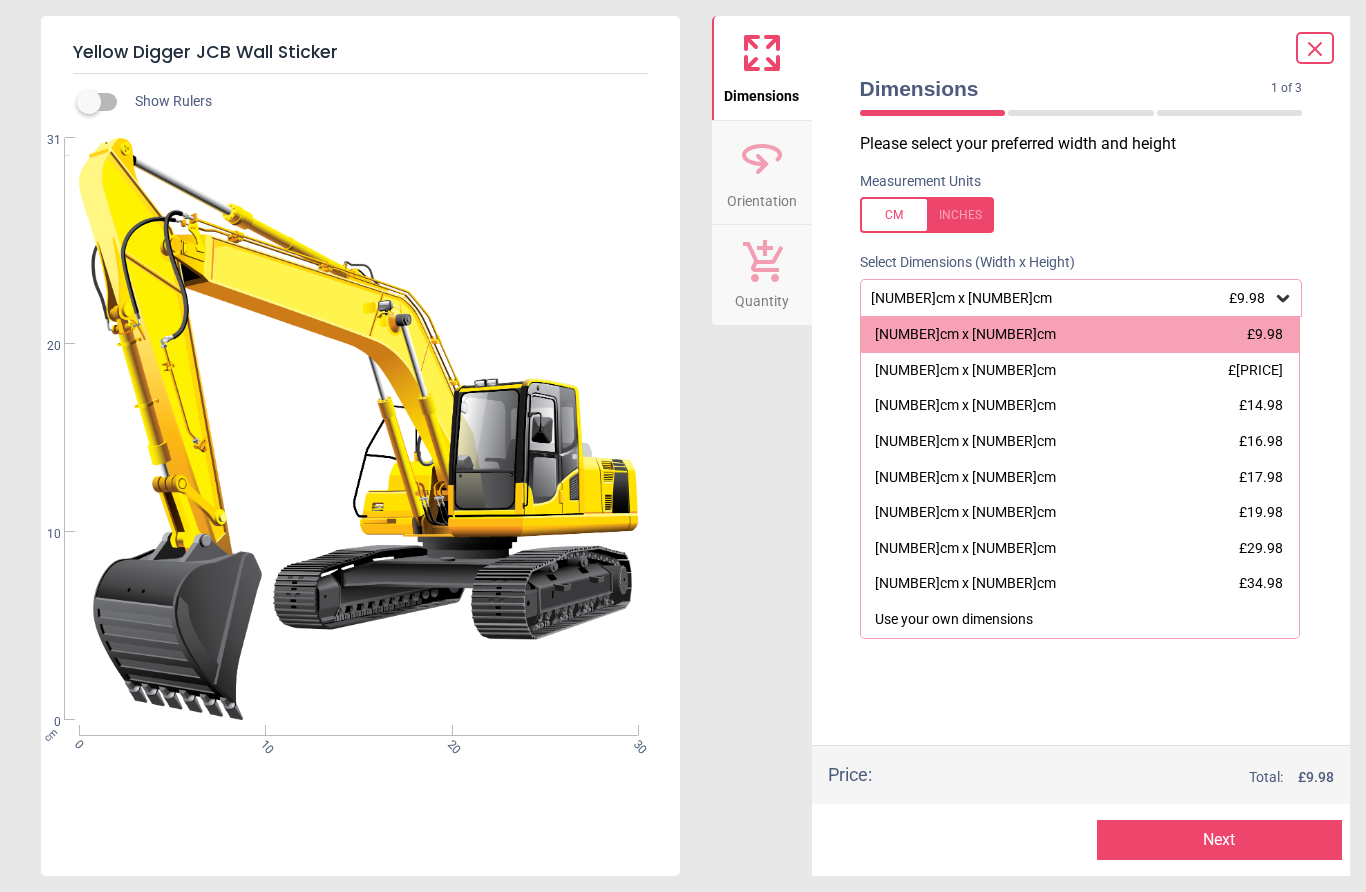 click on "[NUMBER]cm  x  [NUMBER]cm" at bounding box center (965, 513) 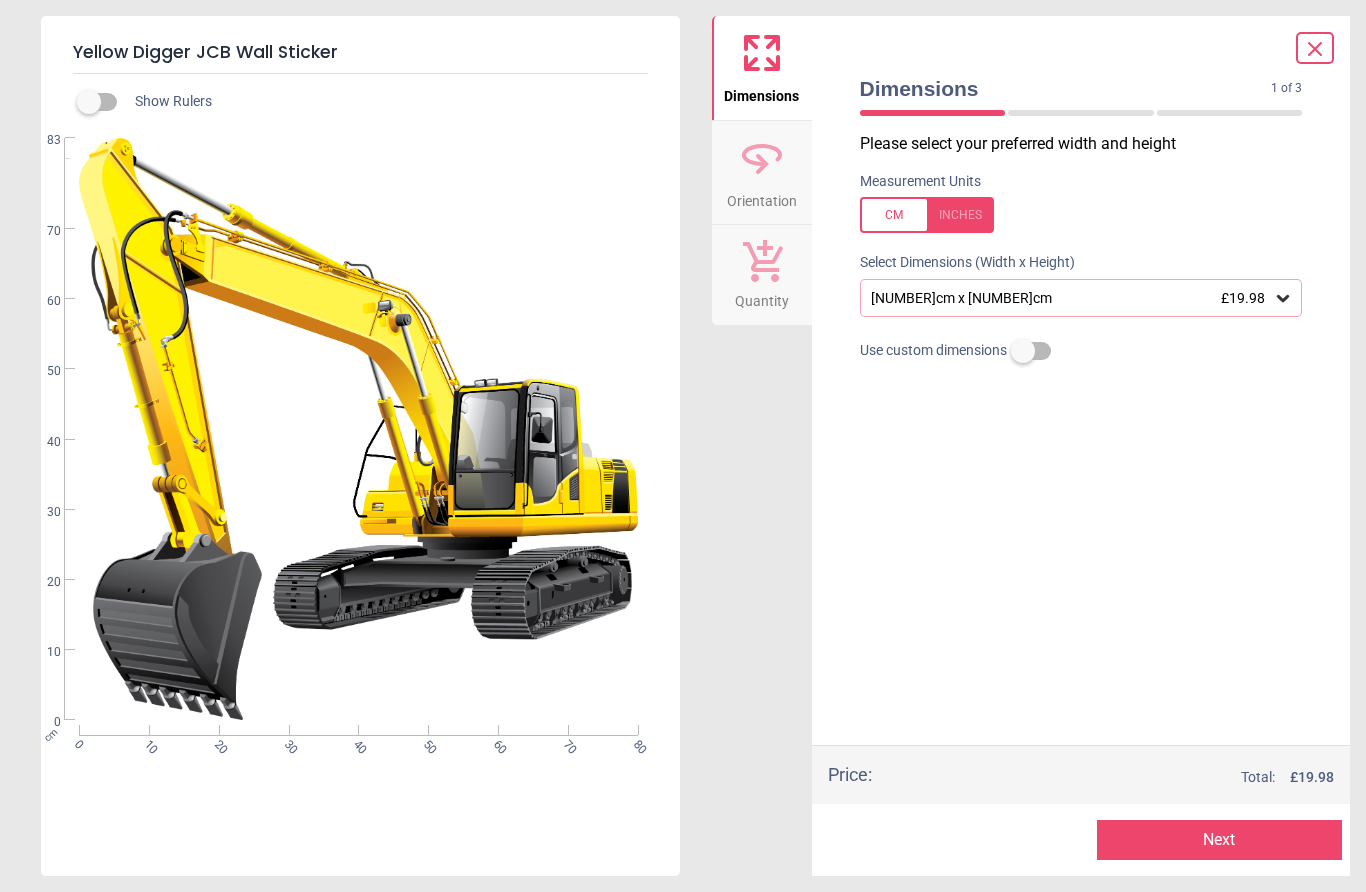 click 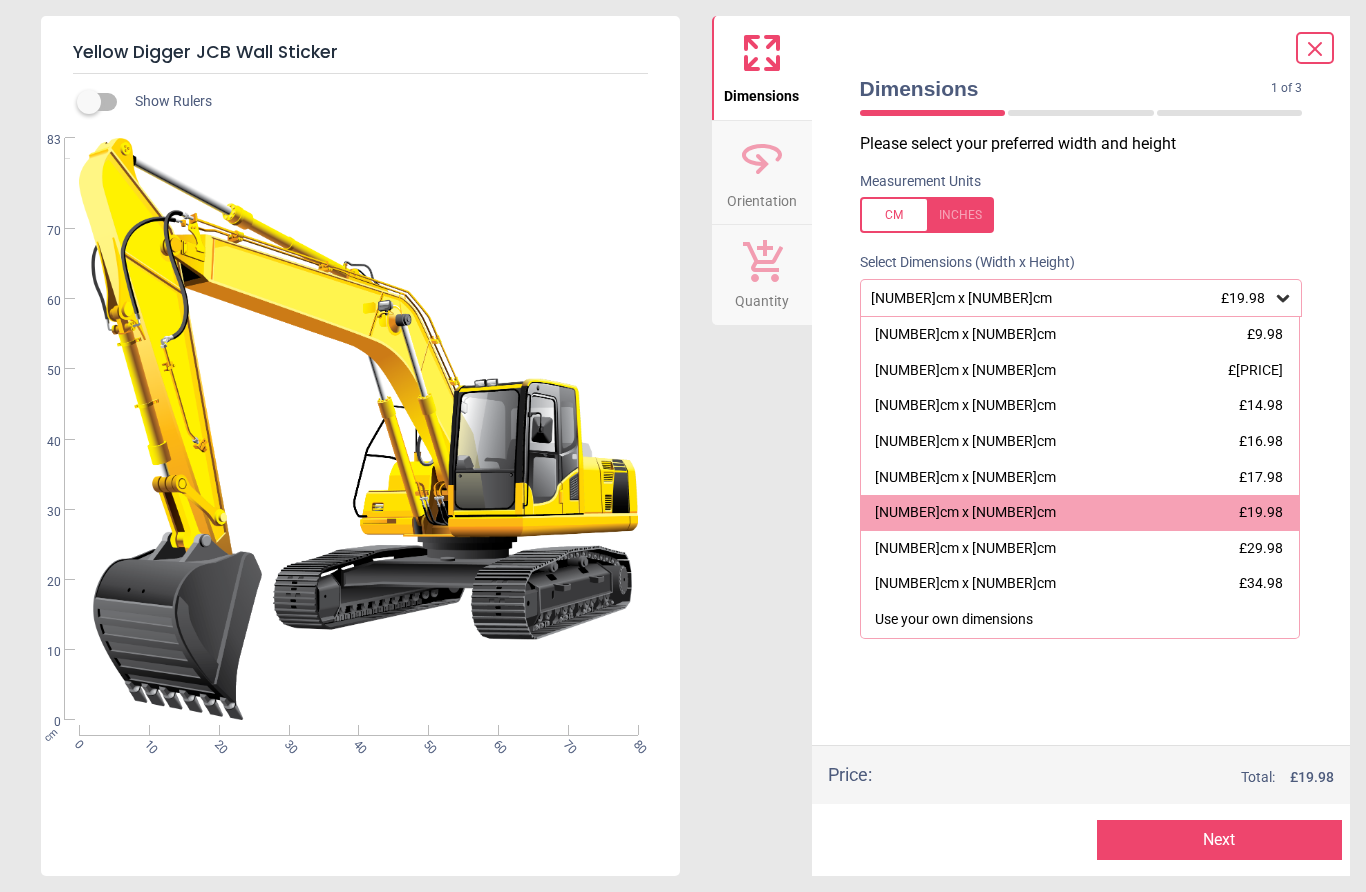 click on "[NUMBER]cm  x  [NUMBER]cm" at bounding box center [965, 478] 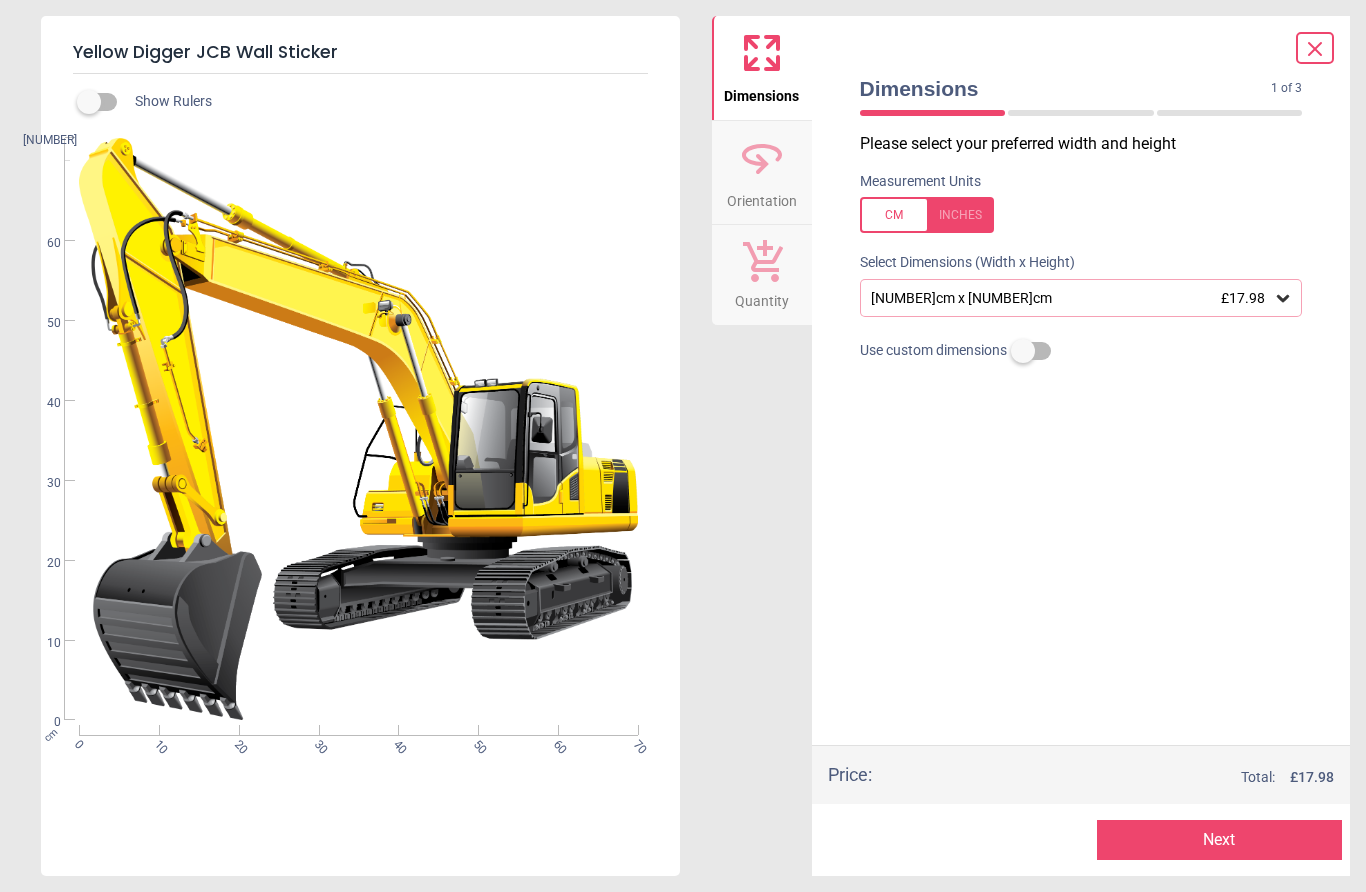click on "Please select your preferred width and height Measurement Units Select Dimensions (Width x Height) [NUMBER]cm  x  [NUMBER]cm       £[PRICE] Use custom dimensions" at bounding box center [1081, 439] 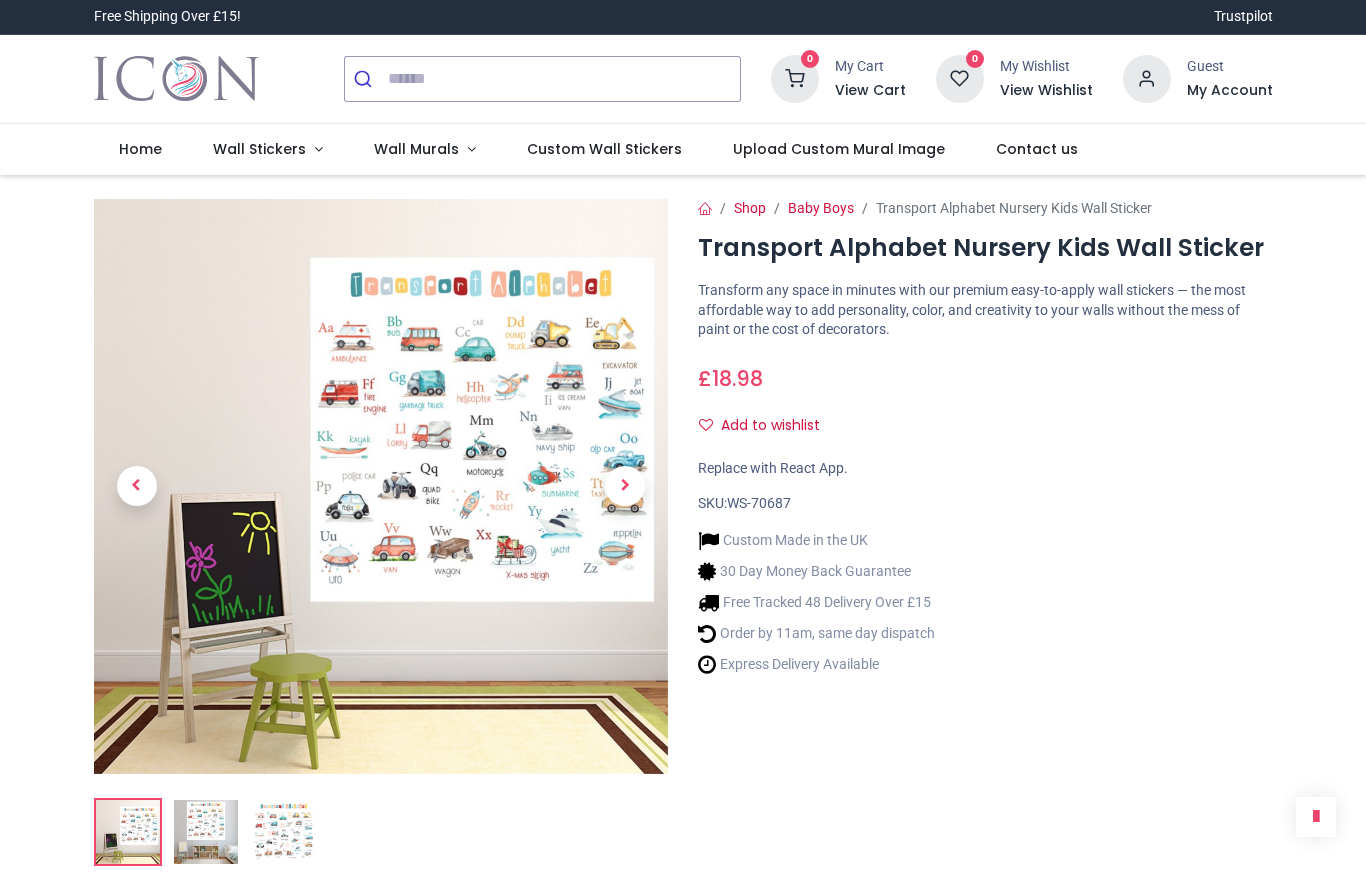 scroll, scrollTop: 0, scrollLeft: 0, axis: both 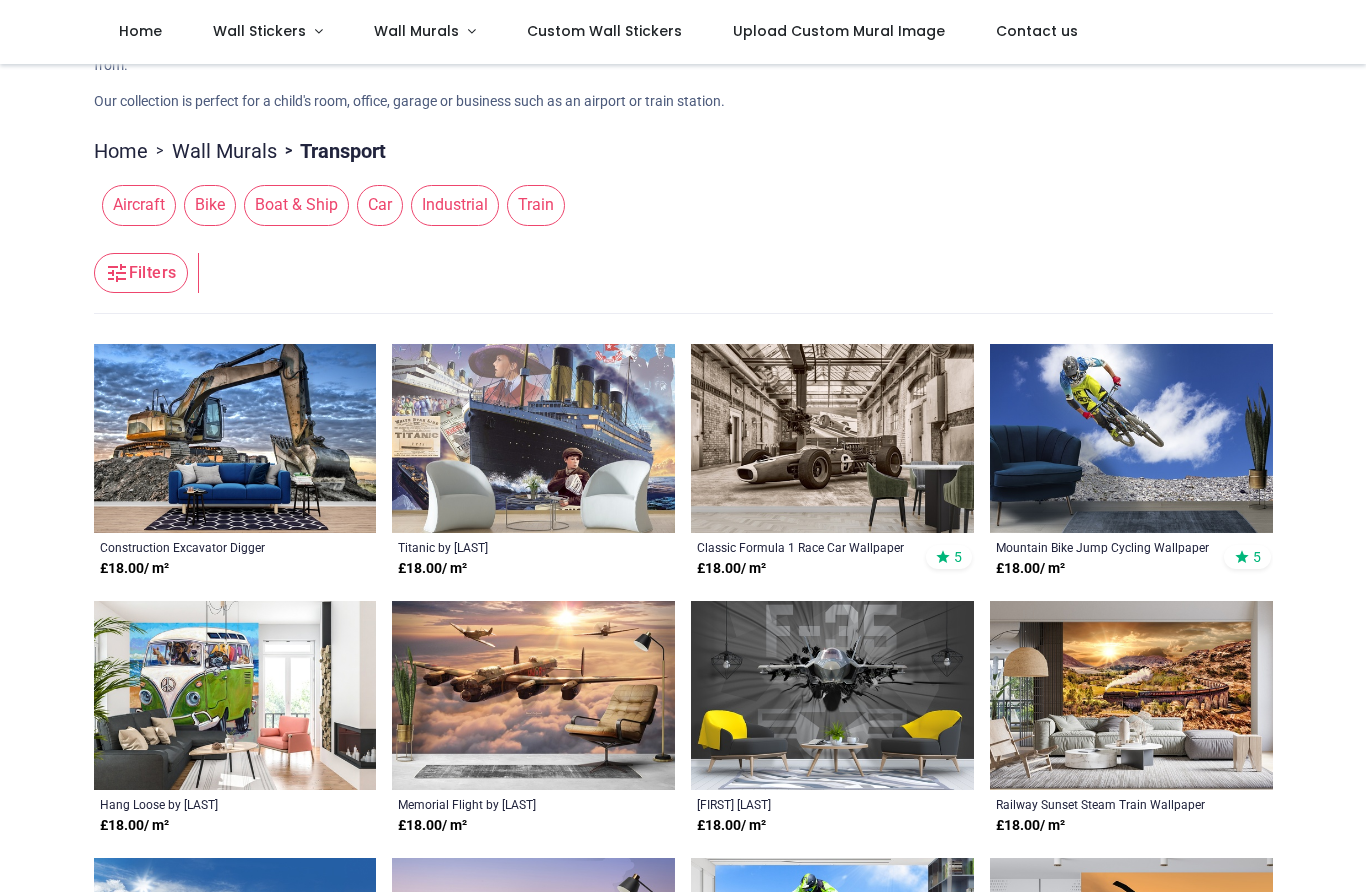 click at bounding box center [235, 438] 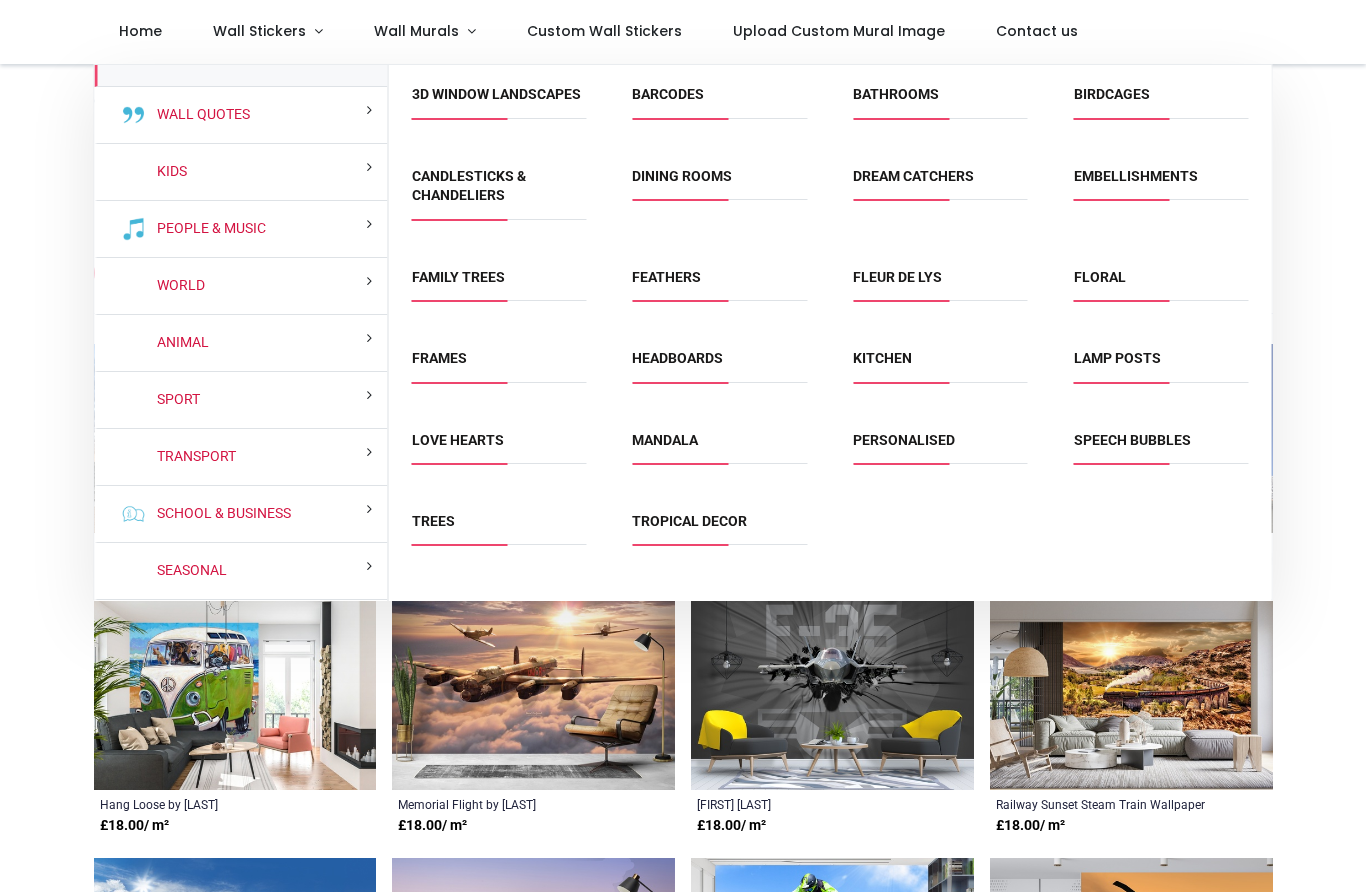 scroll, scrollTop: 35, scrollLeft: 0, axis: vertical 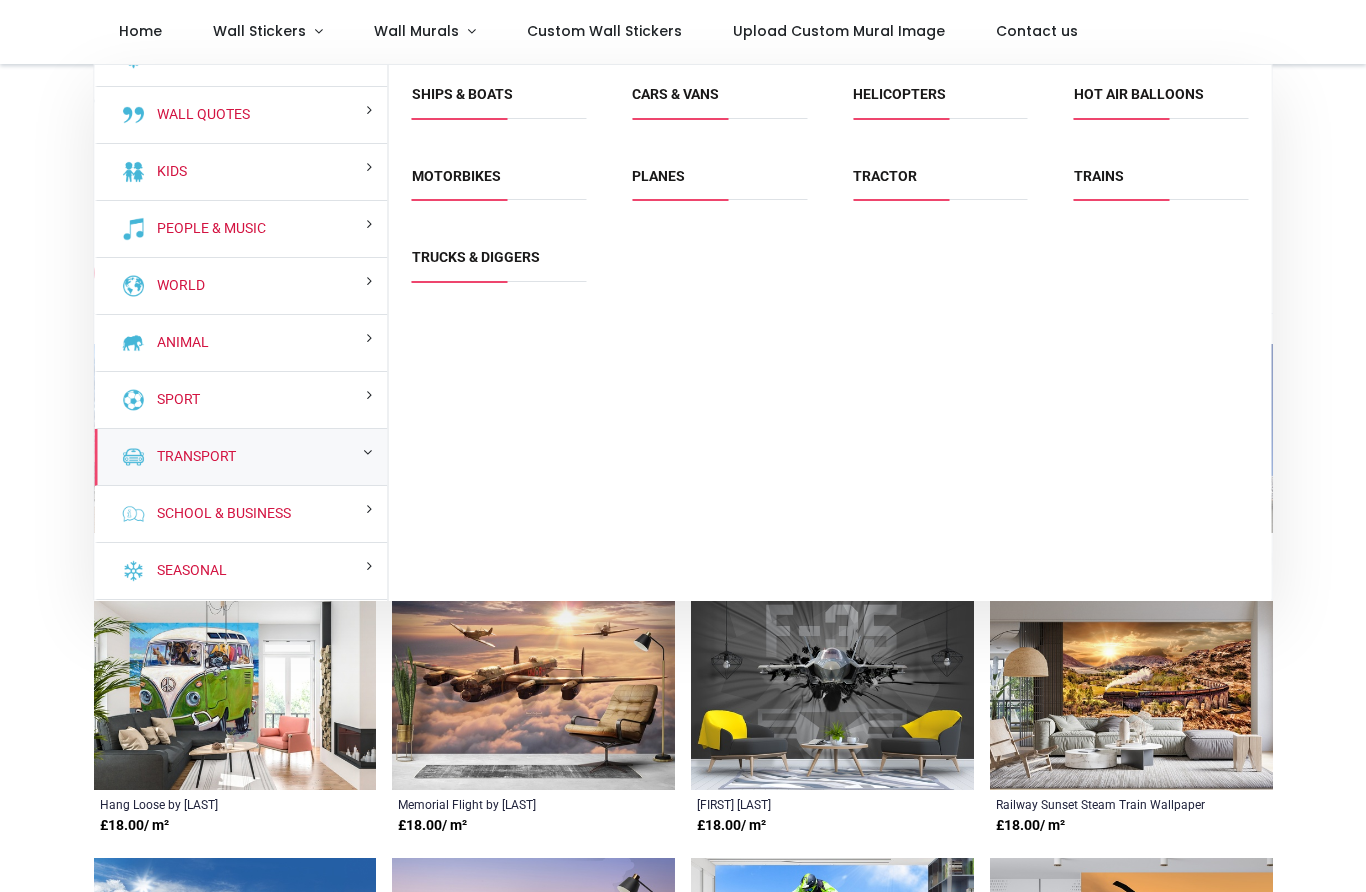 click on "Transport" at bounding box center [192, 457] 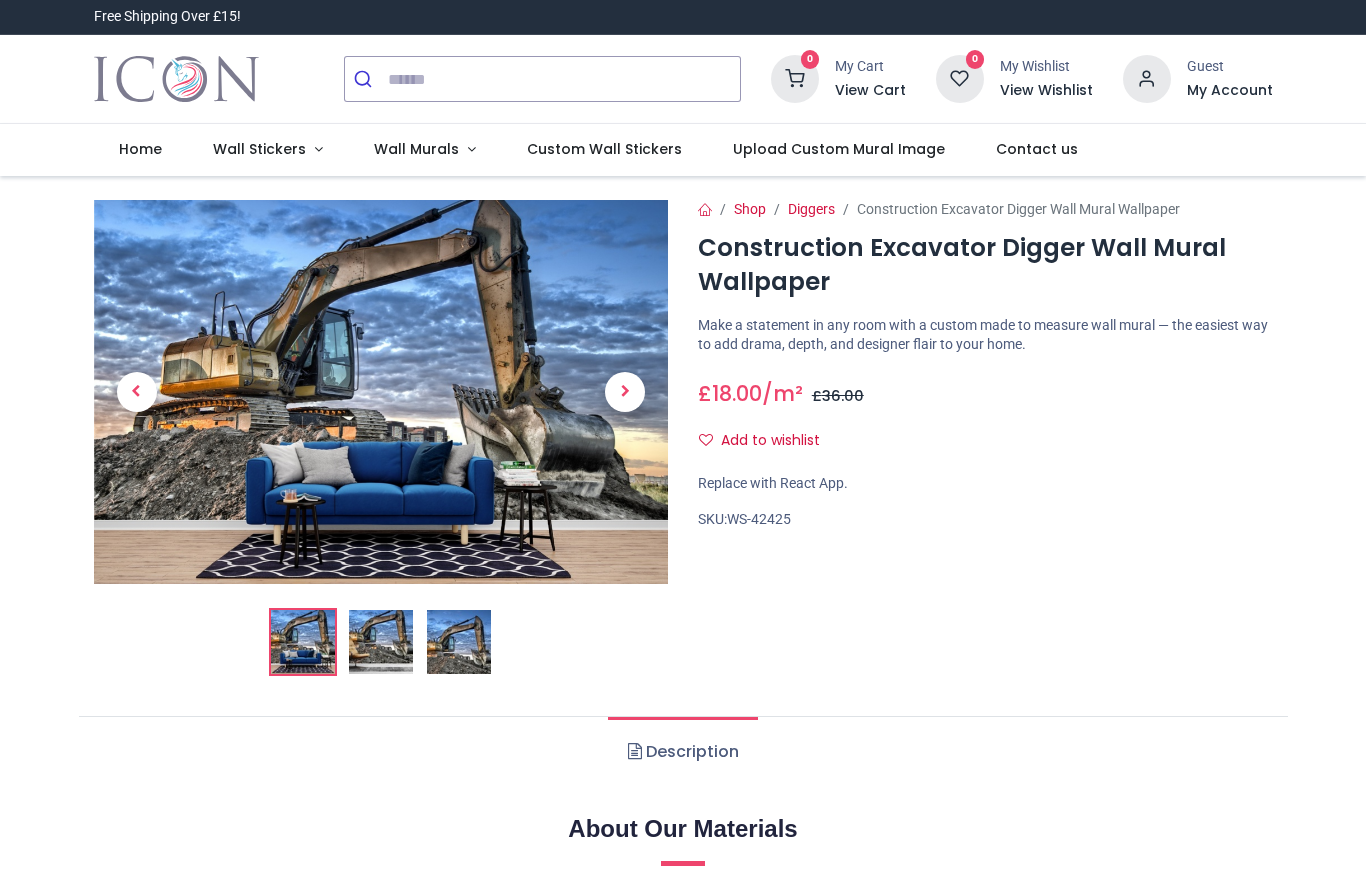 scroll, scrollTop: 0, scrollLeft: 0, axis: both 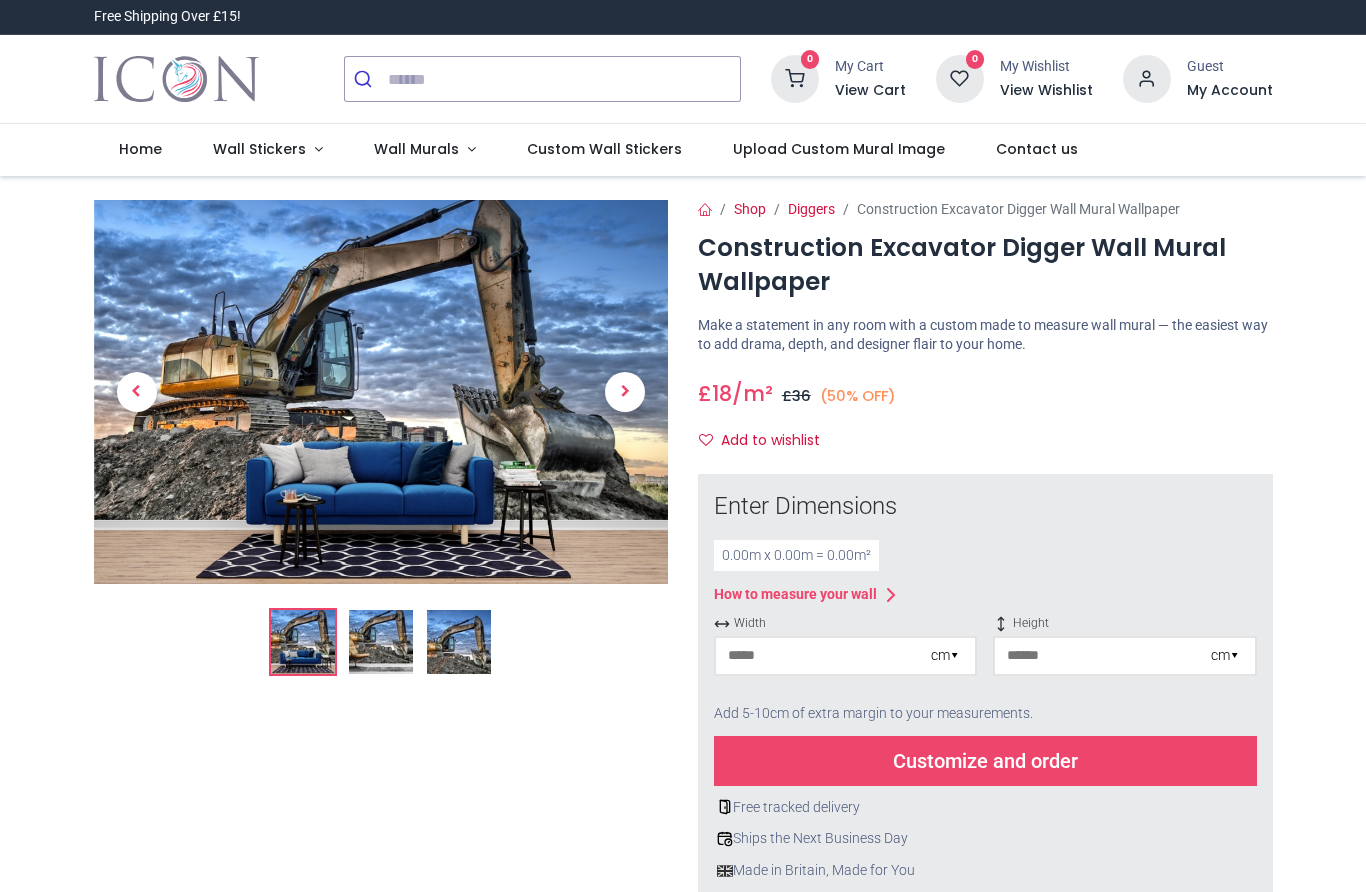 click on "cm  ▾" at bounding box center [945, 656] 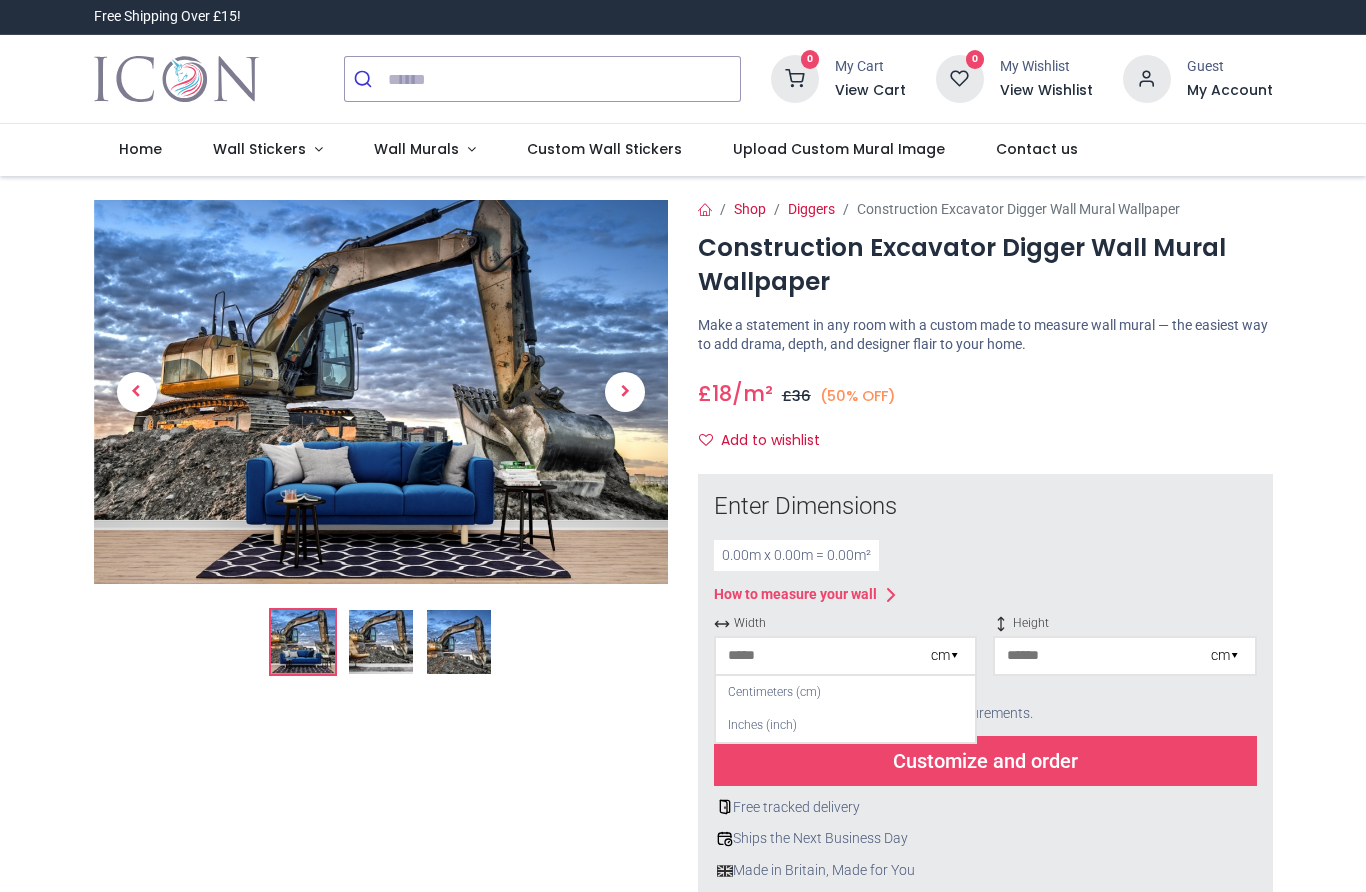 click on "Centimeters (cm)" at bounding box center (845, 692) 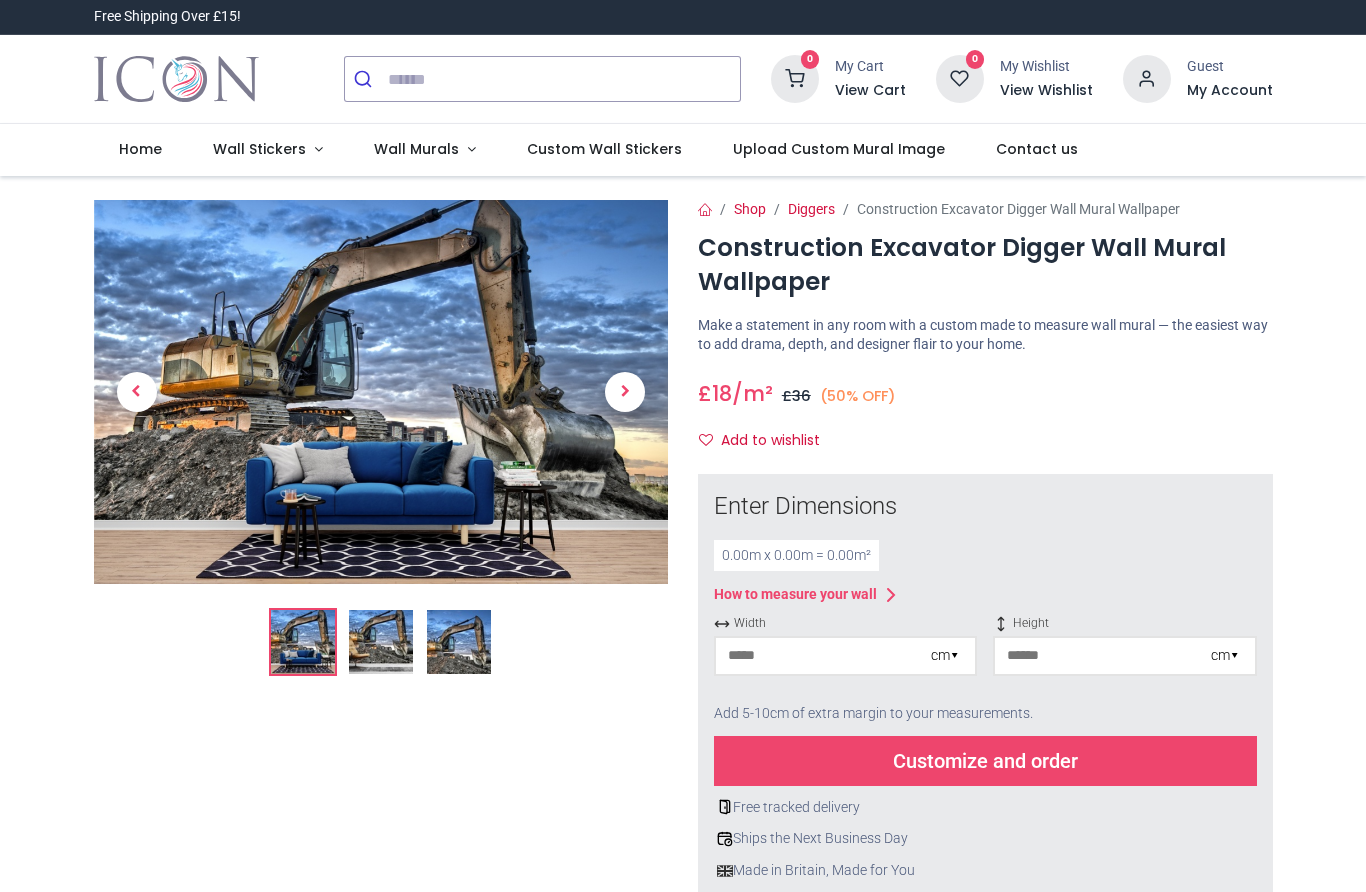 click at bounding box center (823, 656) 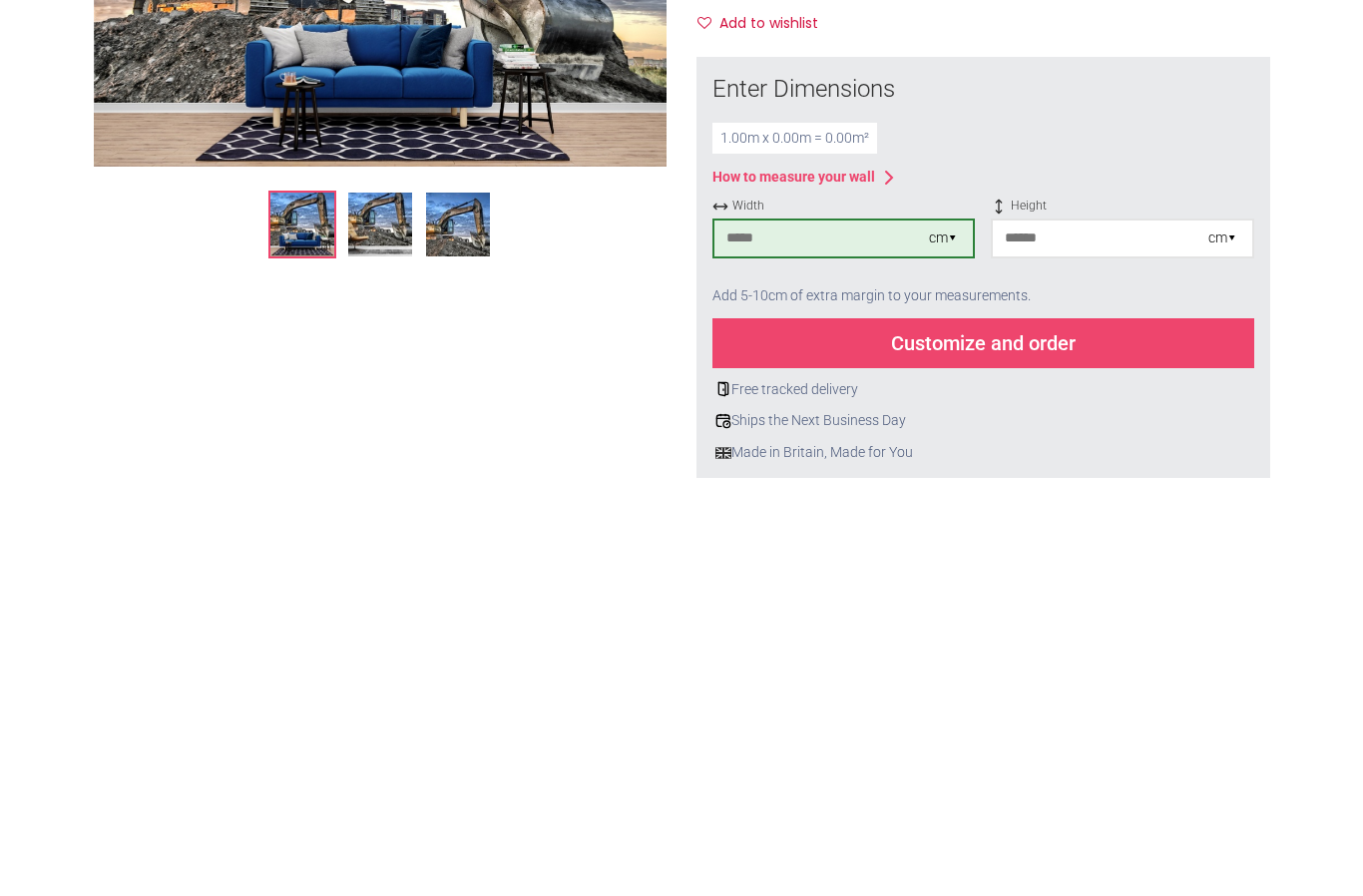 type on "***" 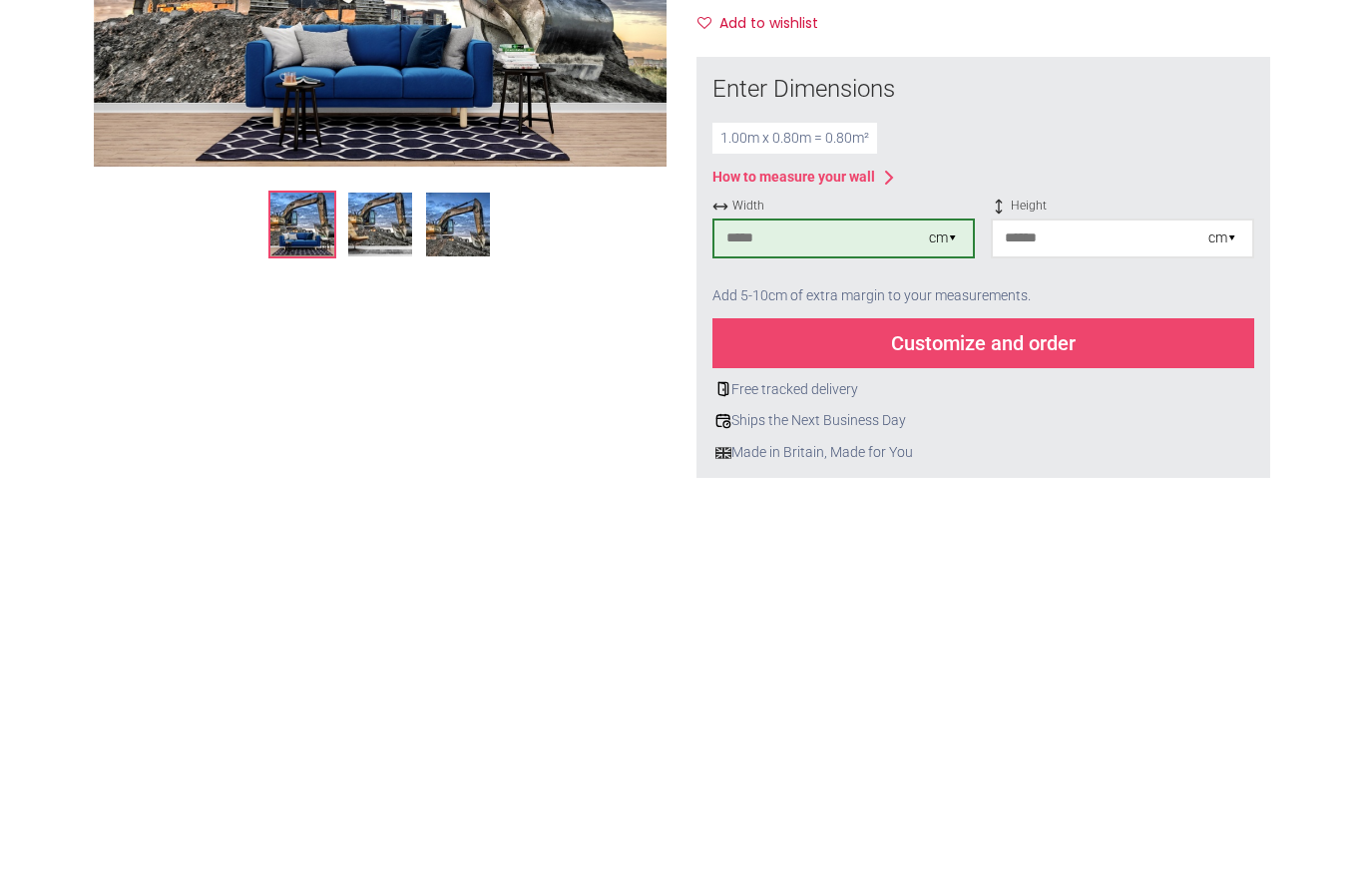 click on "Customize and order" at bounding box center [983, 759] 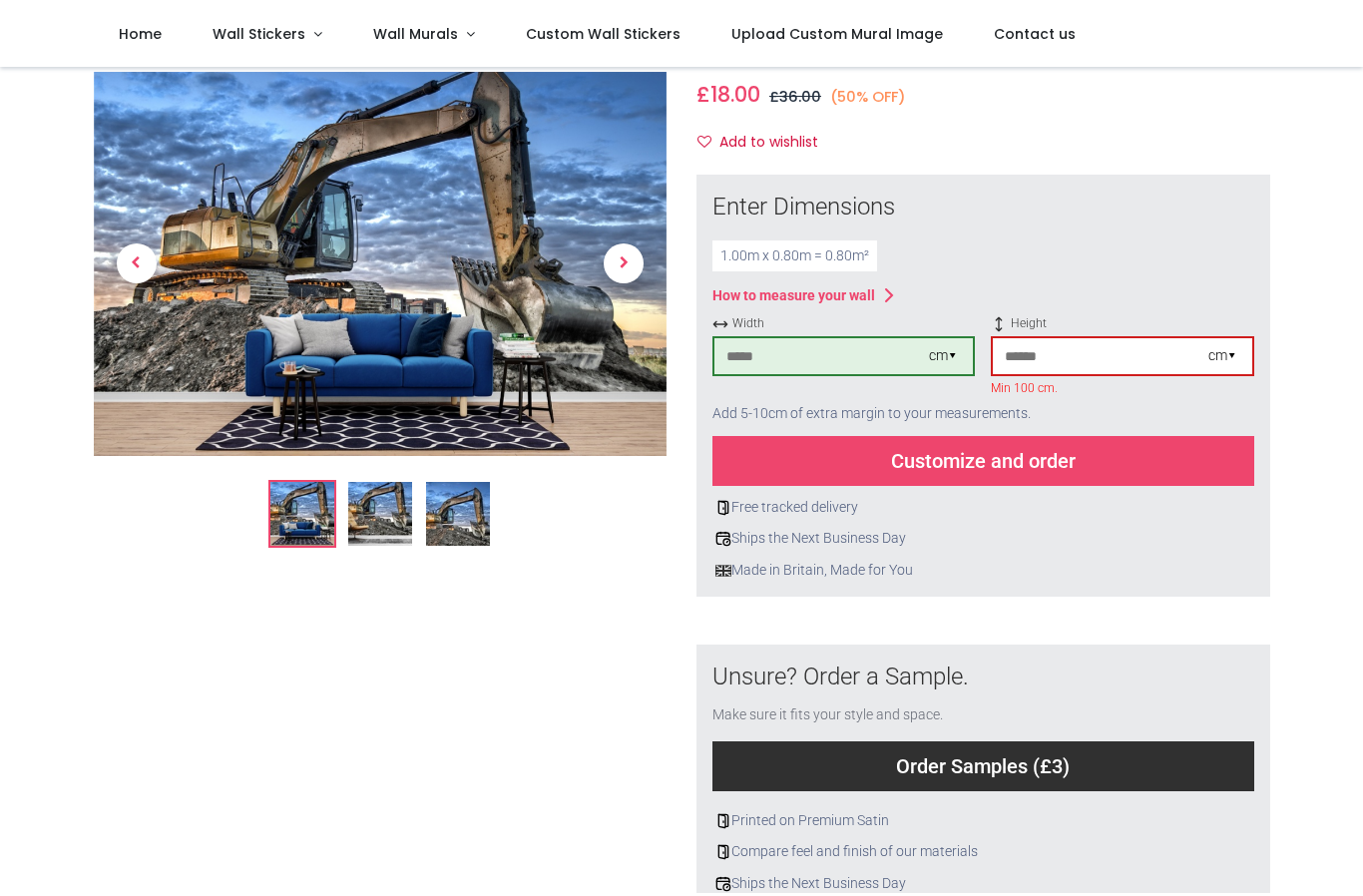 scroll, scrollTop: 200, scrollLeft: 0, axis: vertical 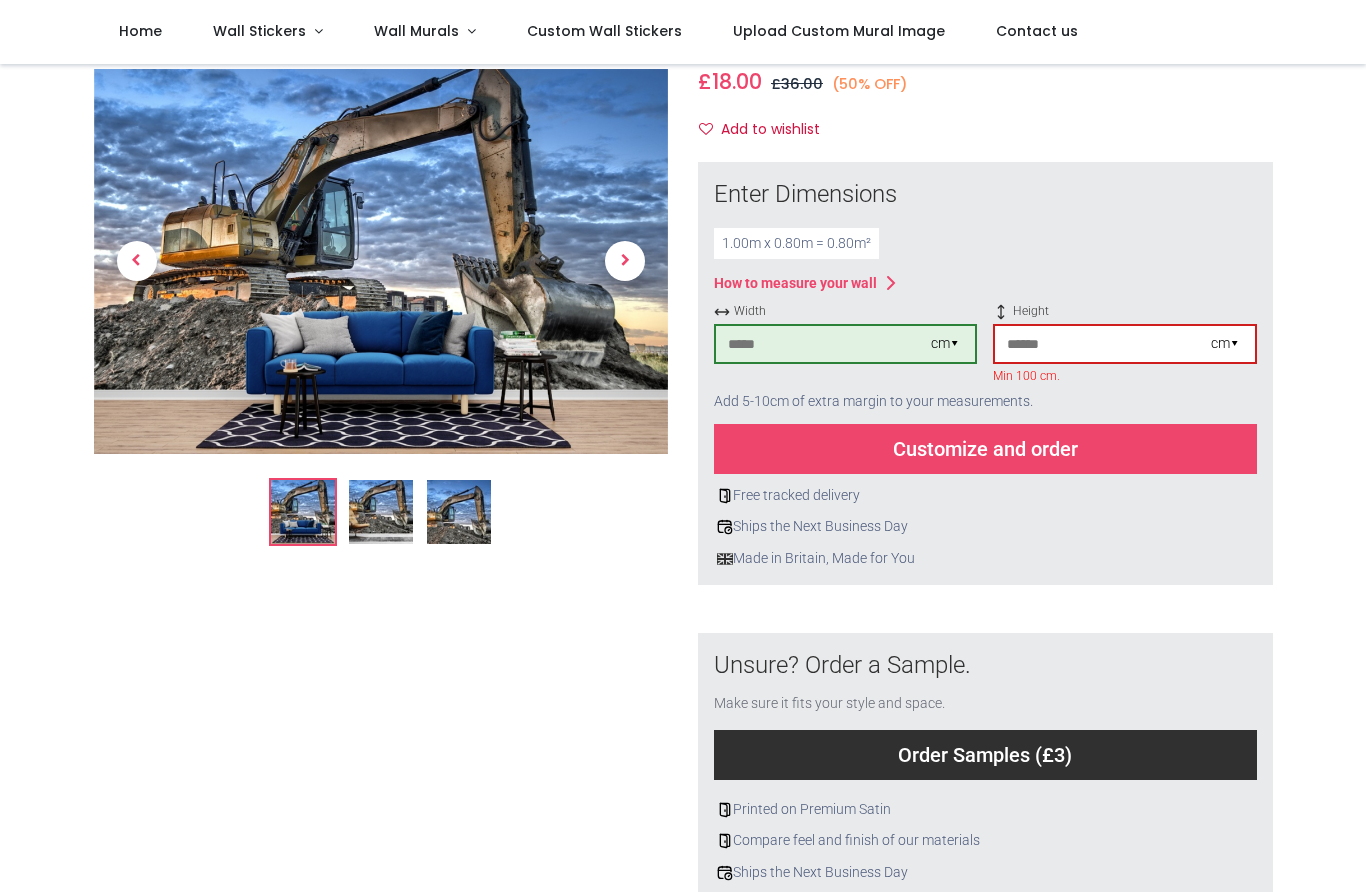 click on "**" at bounding box center (1102, 344) 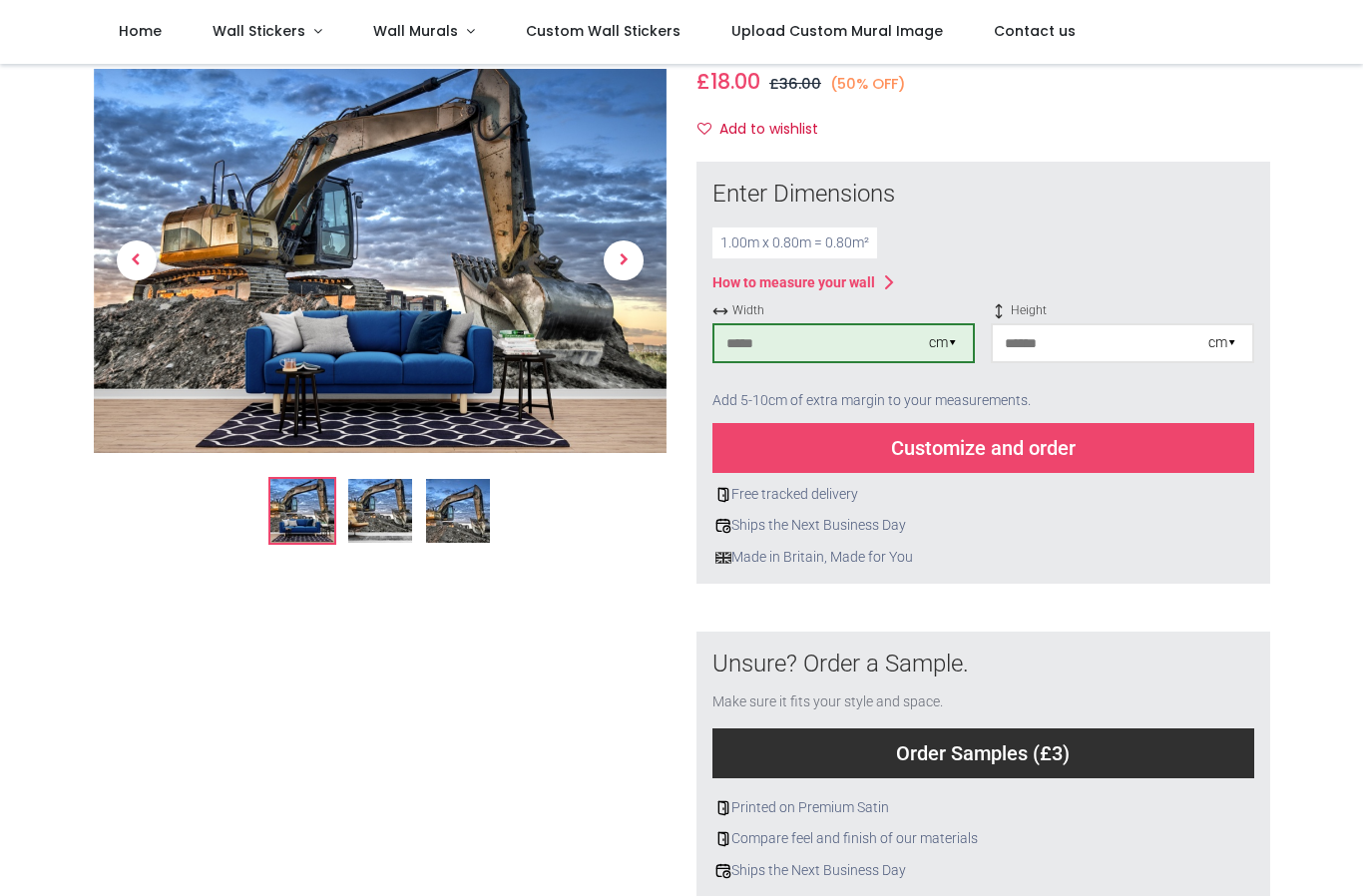 type on "*" 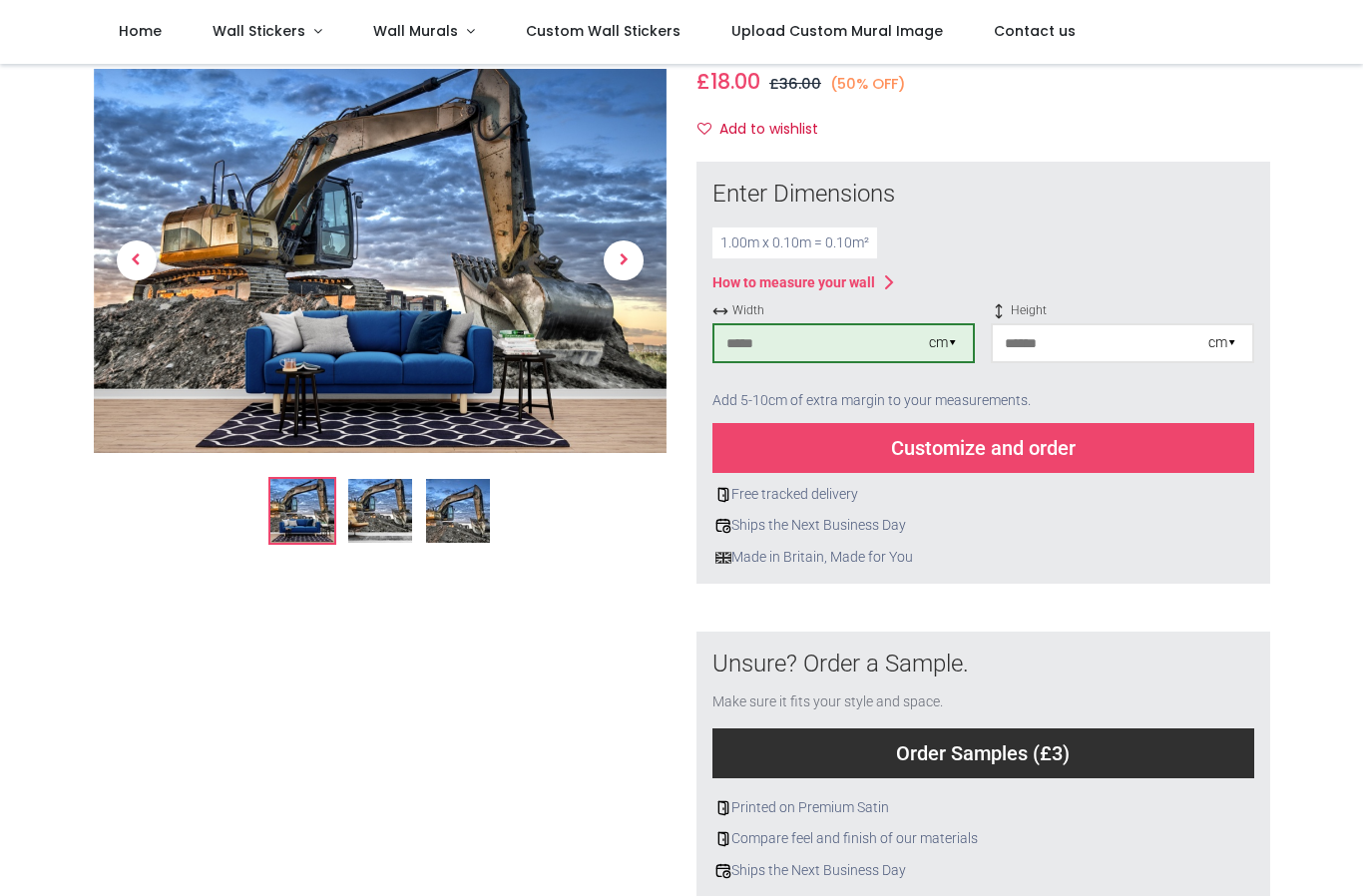 type on "***" 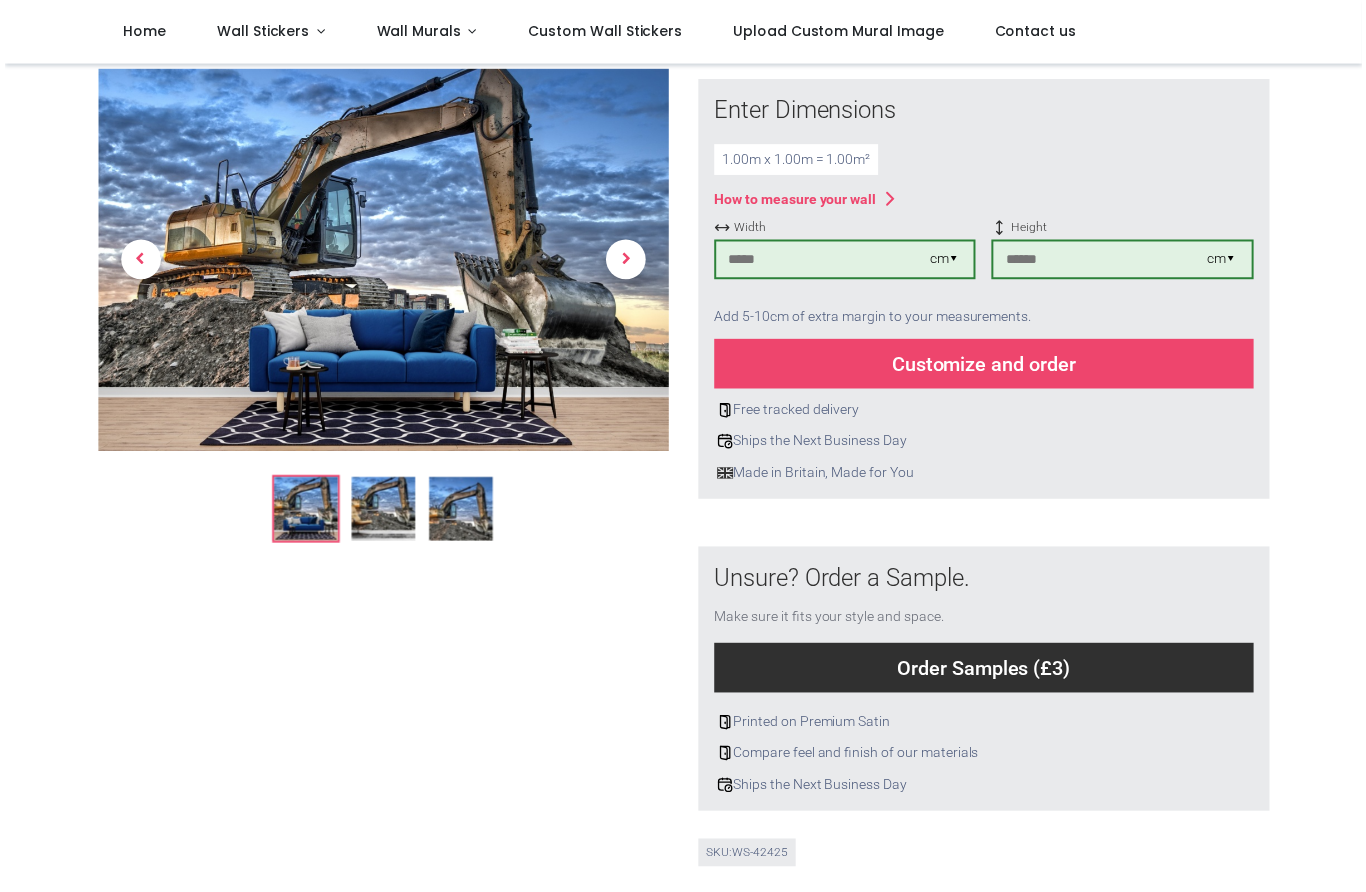 scroll, scrollTop: 282, scrollLeft: 0, axis: vertical 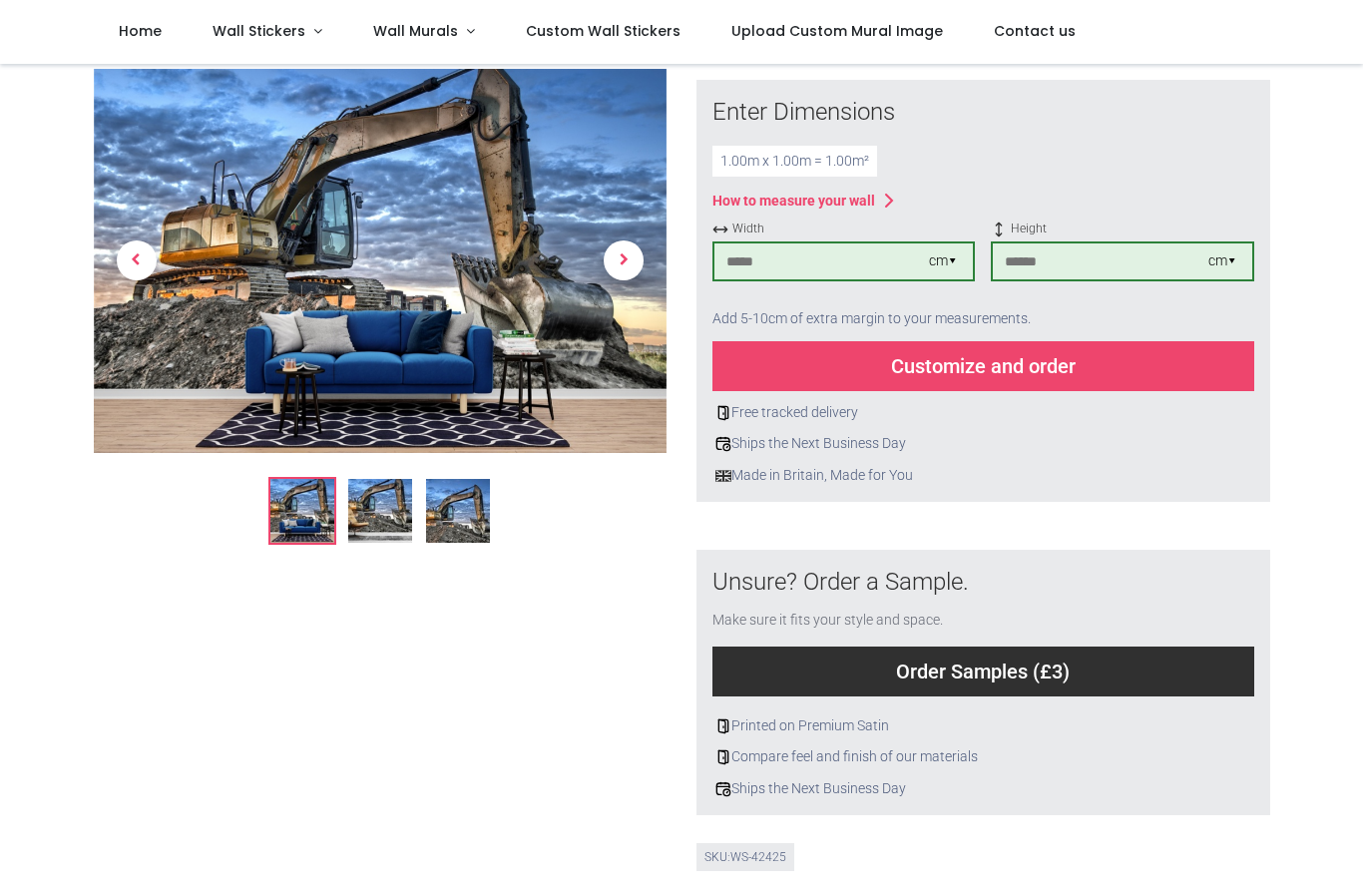 click on "Customize and order" at bounding box center (983, 366) 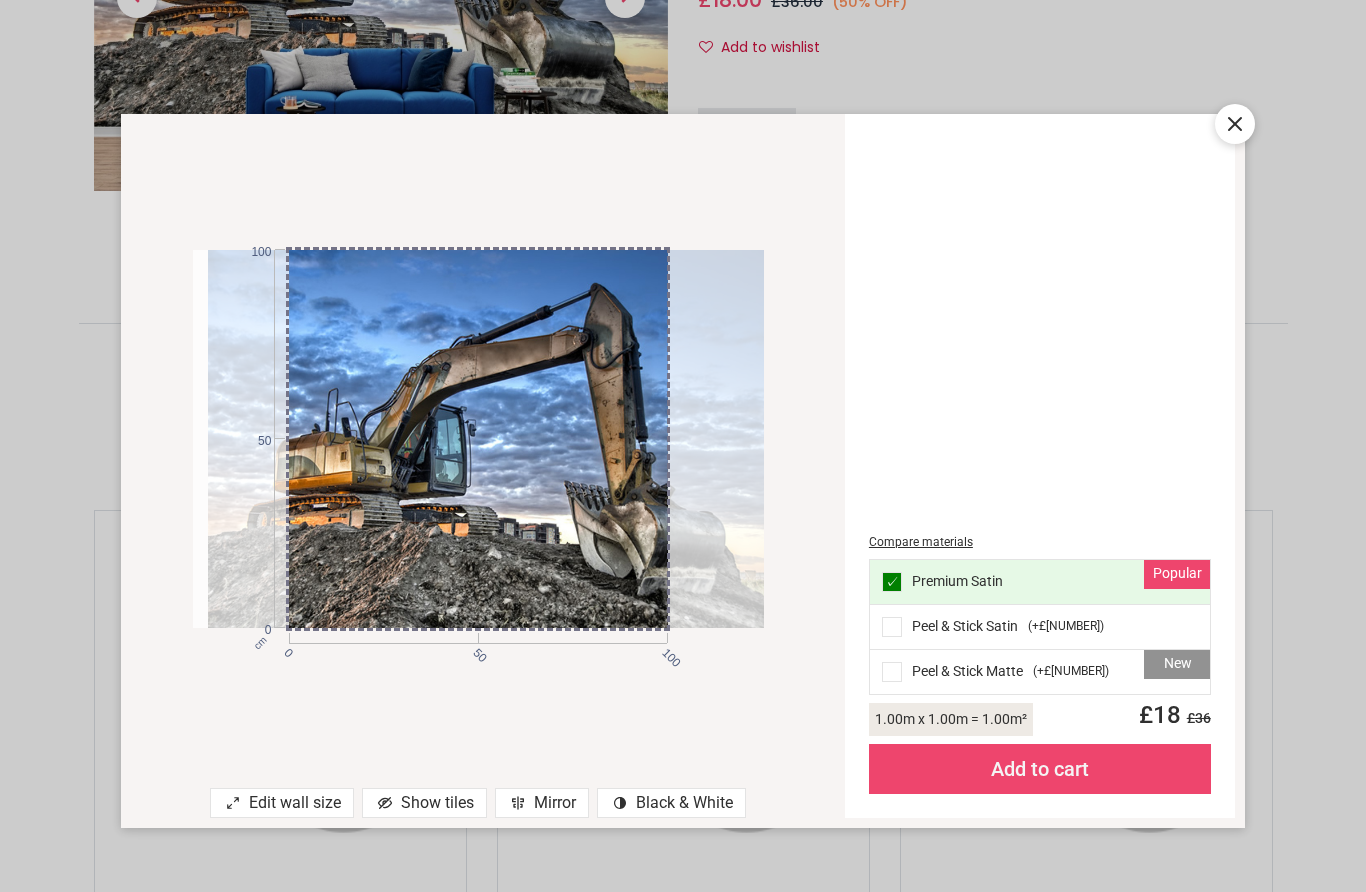 click 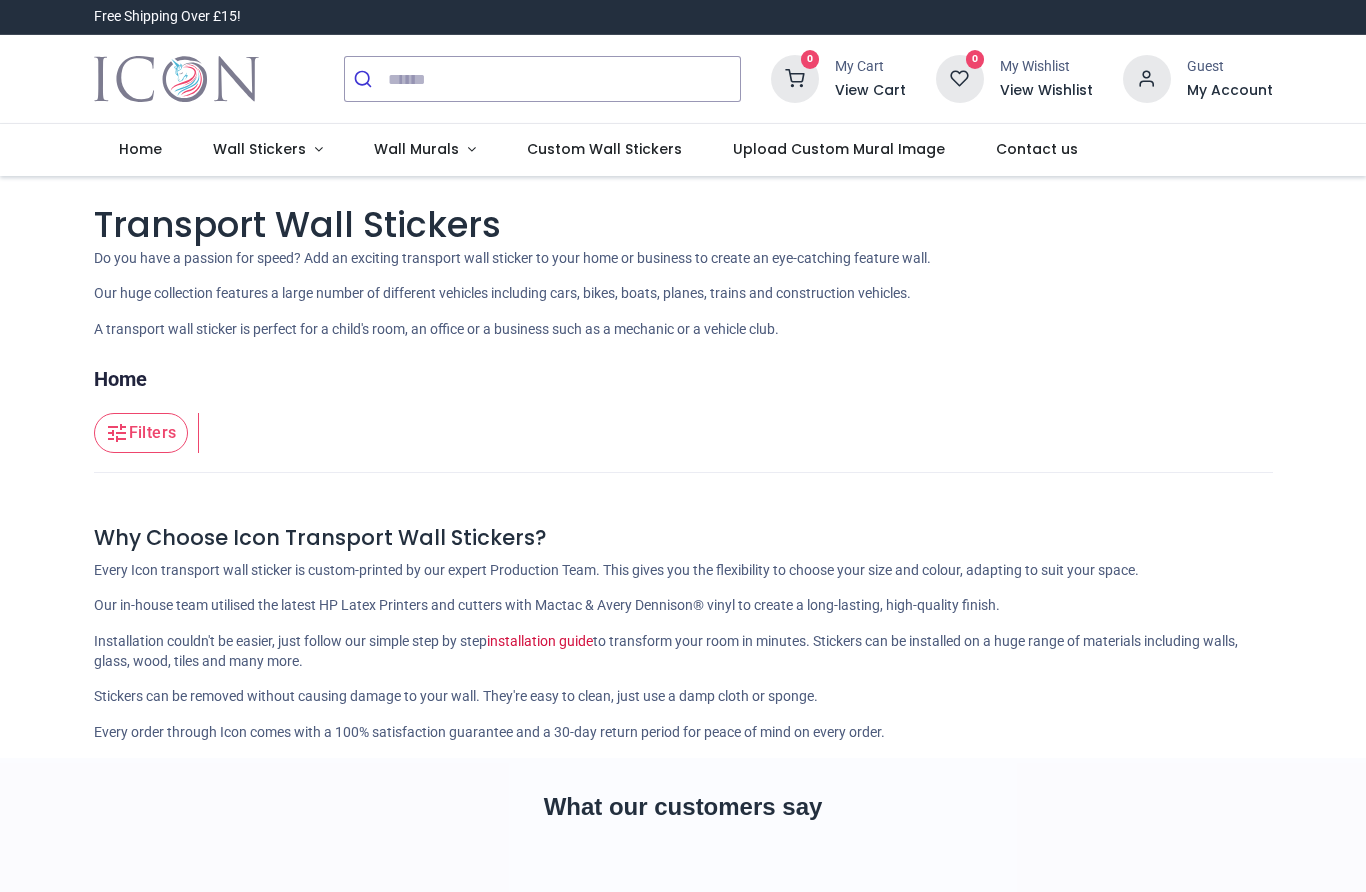 scroll, scrollTop: 0, scrollLeft: 0, axis: both 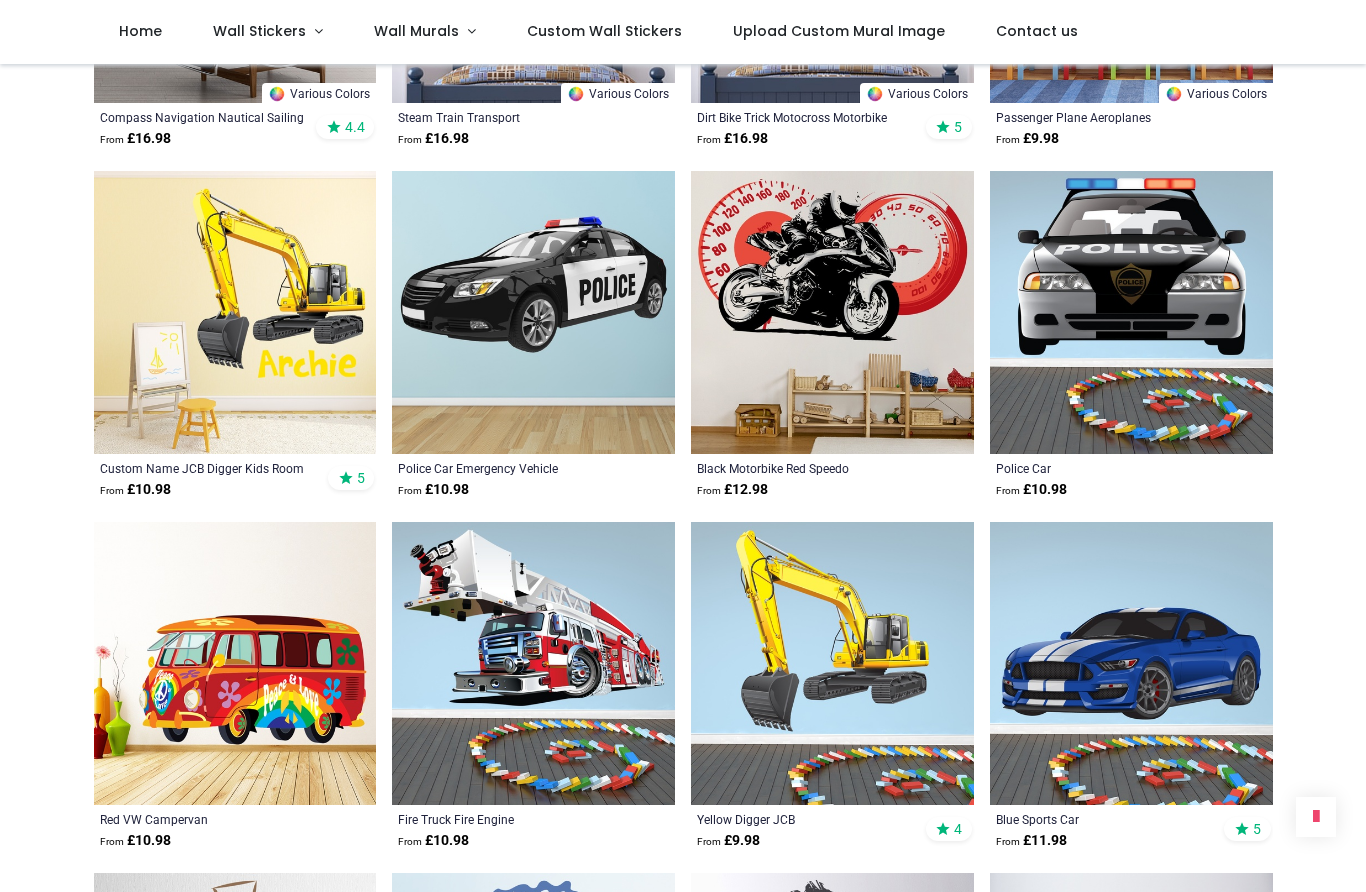 click at bounding box center (832, 663) 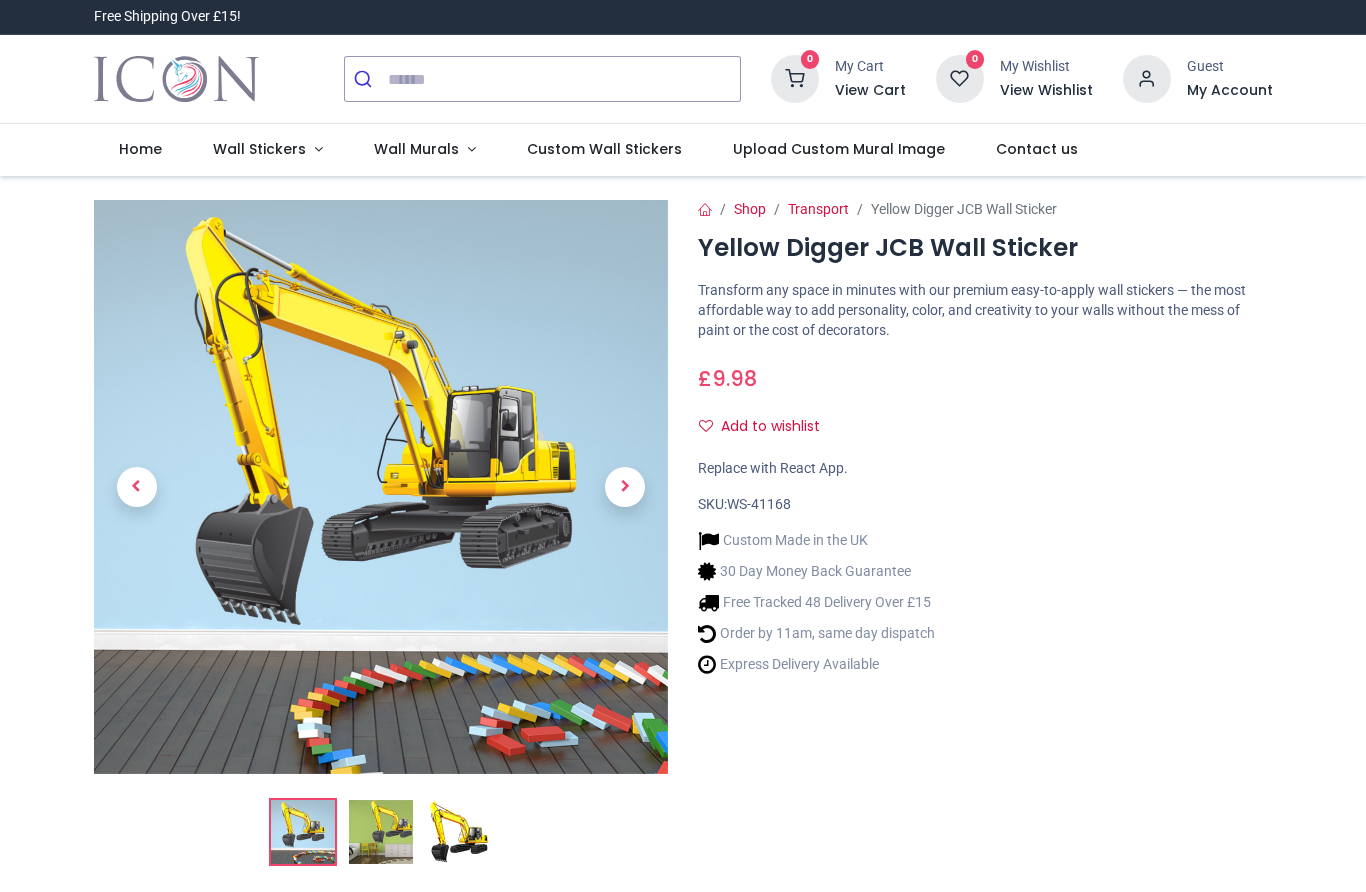 scroll, scrollTop: 0, scrollLeft: 0, axis: both 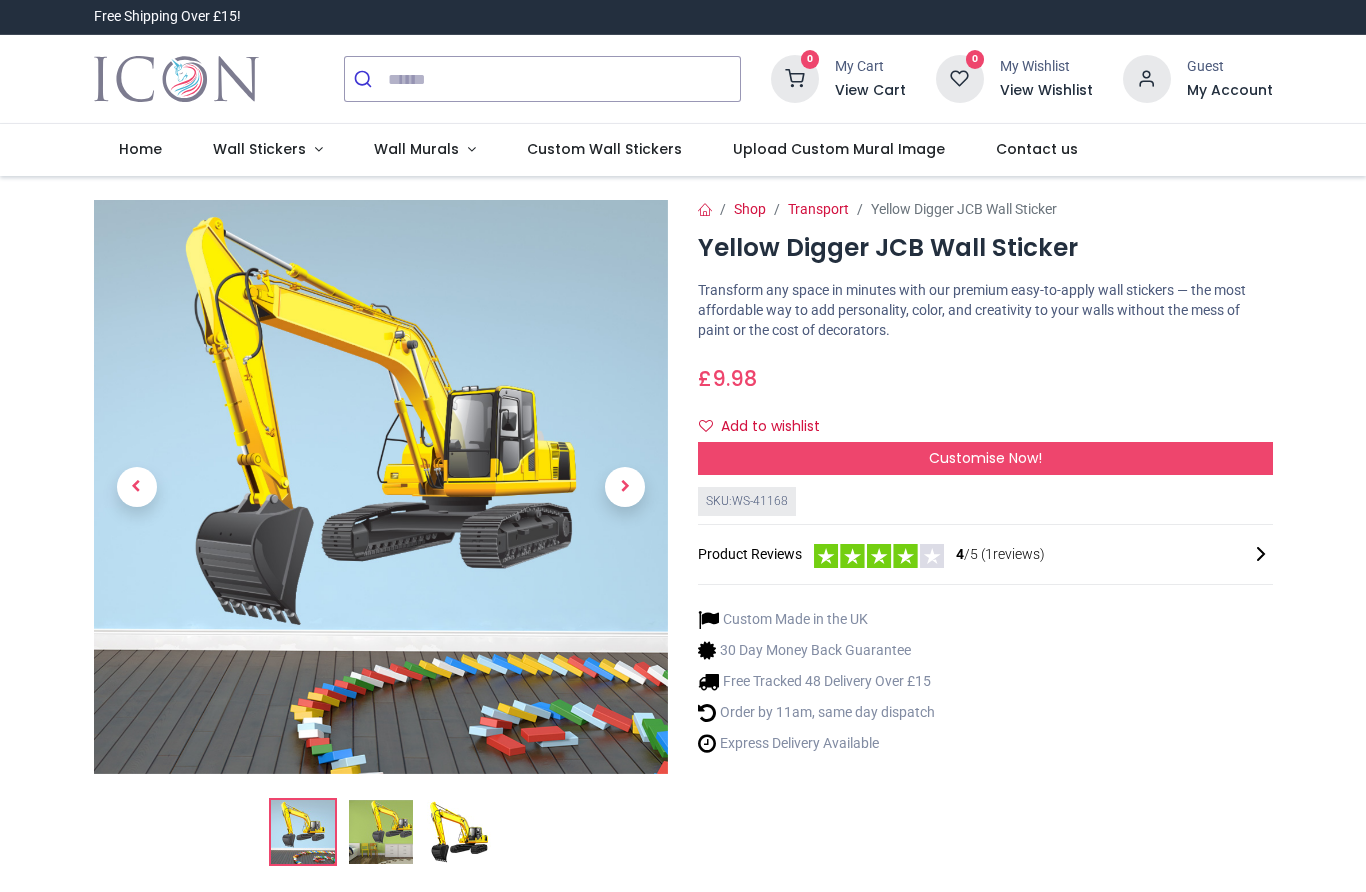 click on "Customise Now!" at bounding box center (985, 458) 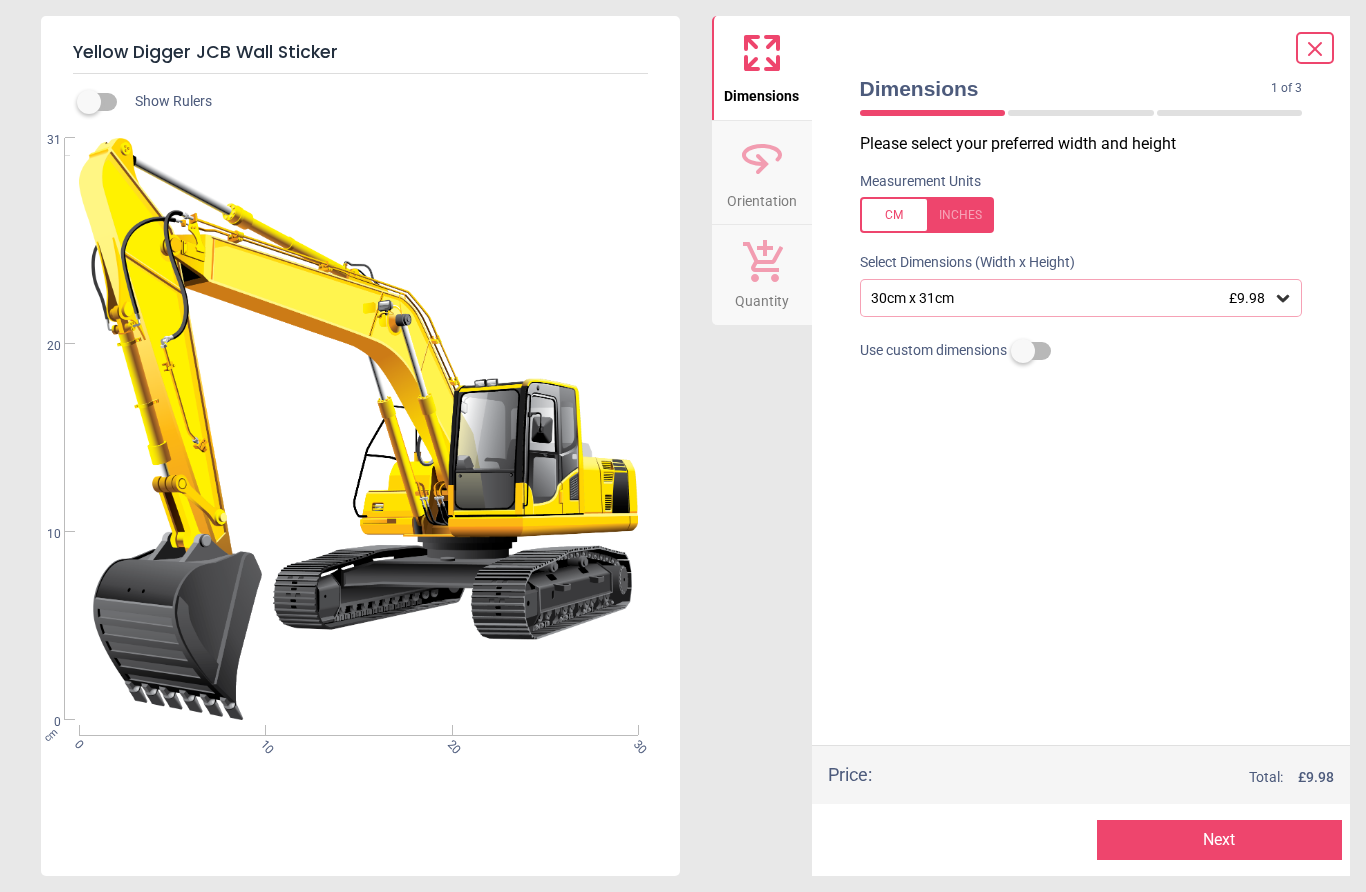 click on "30cm  x  31cm       £9.98" at bounding box center (1081, 298) 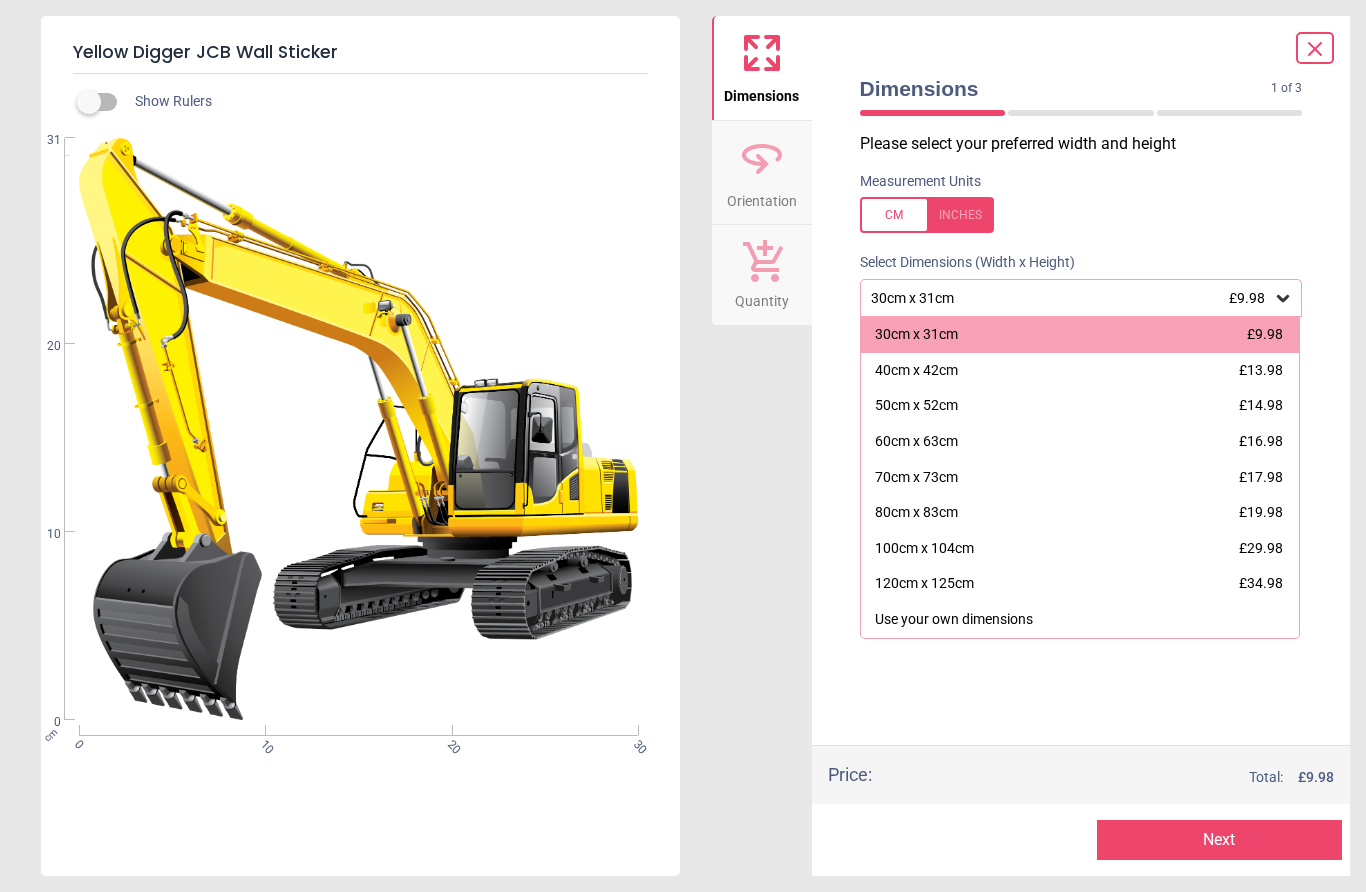 click on "80cm  x  83cm" at bounding box center [916, 513] 